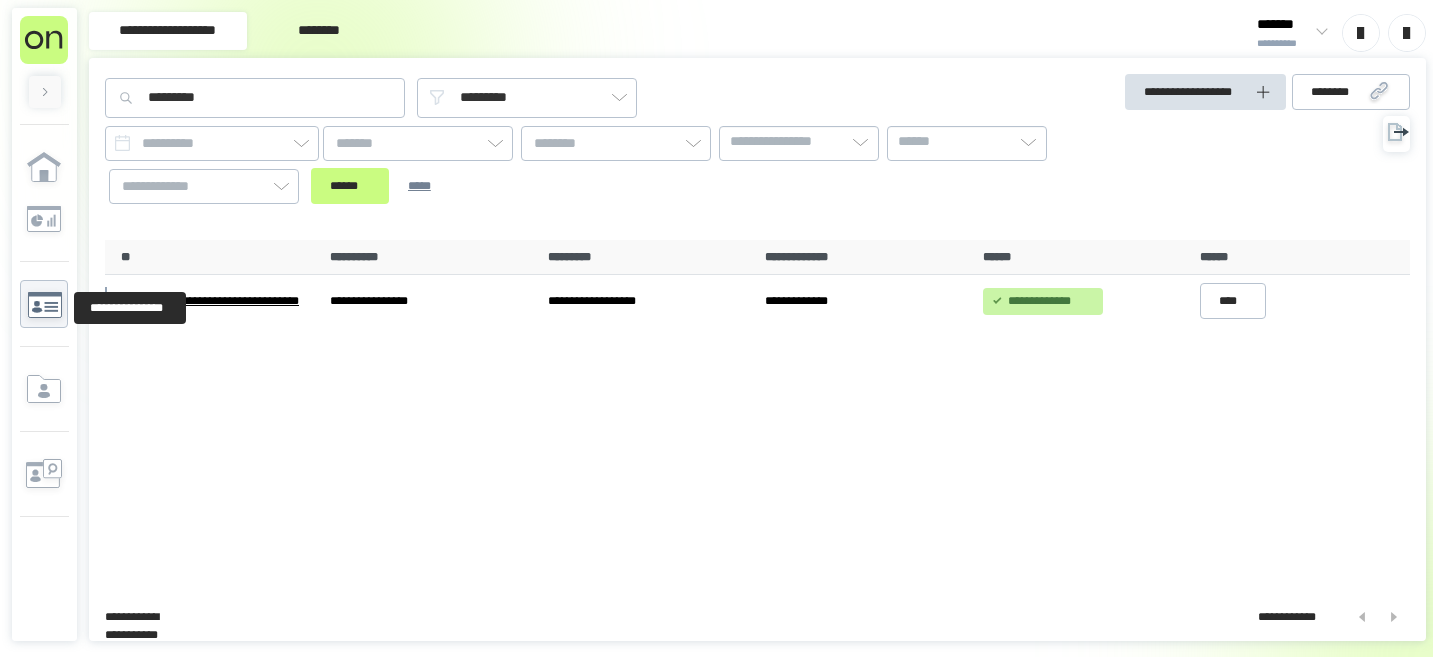 scroll, scrollTop: 0, scrollLeft: 0, axis: both 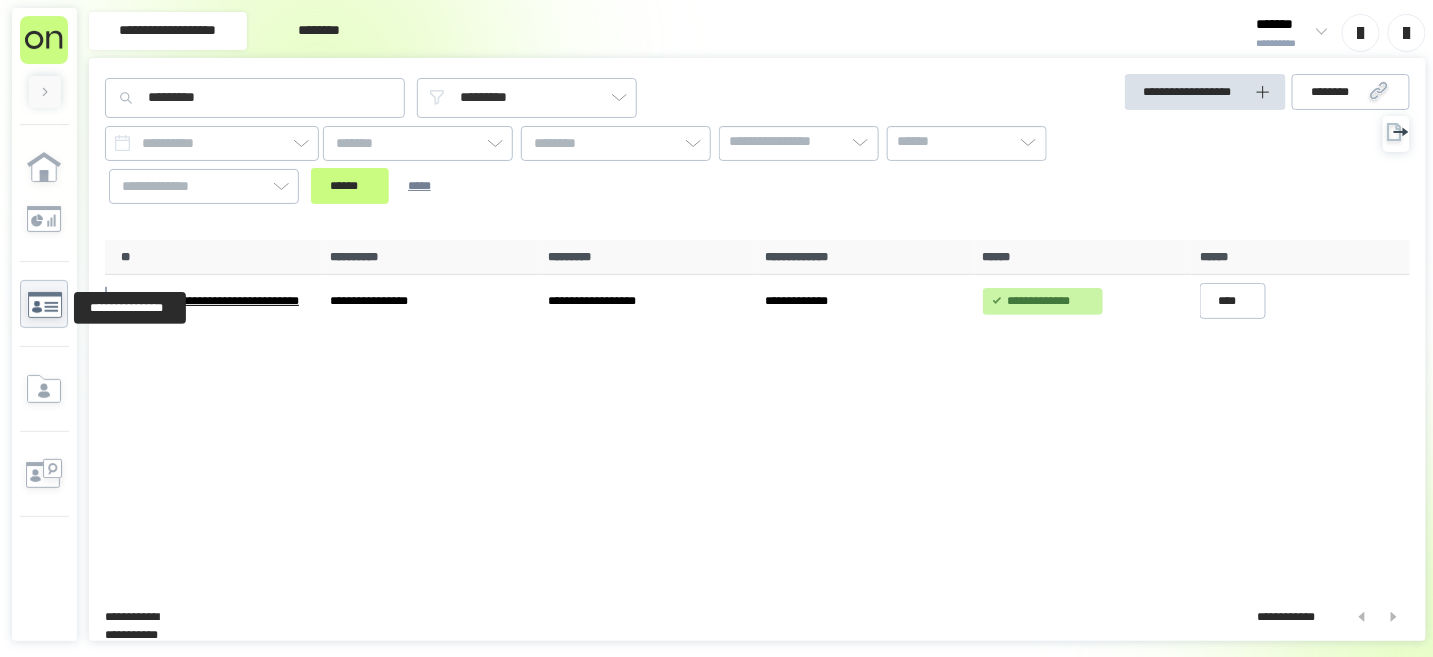 click 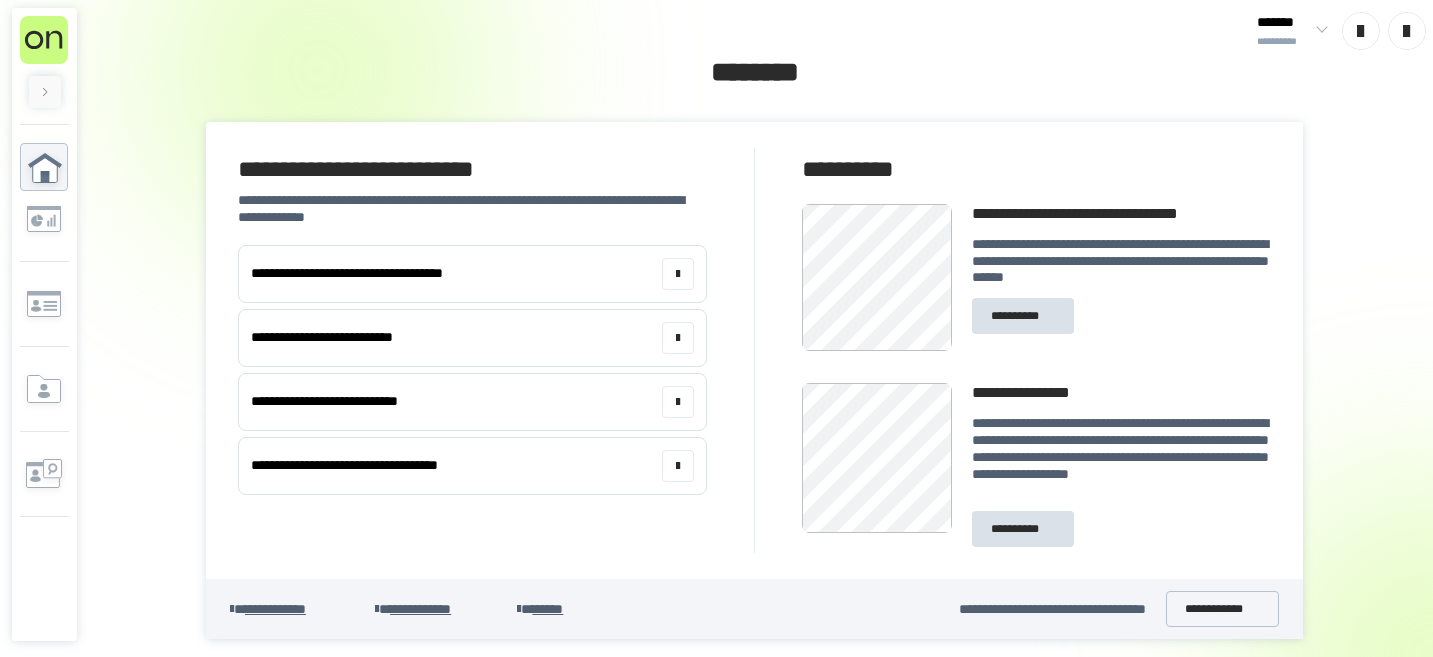 scroll, scrollTop: 0, scrollLeft: 0, axis: both 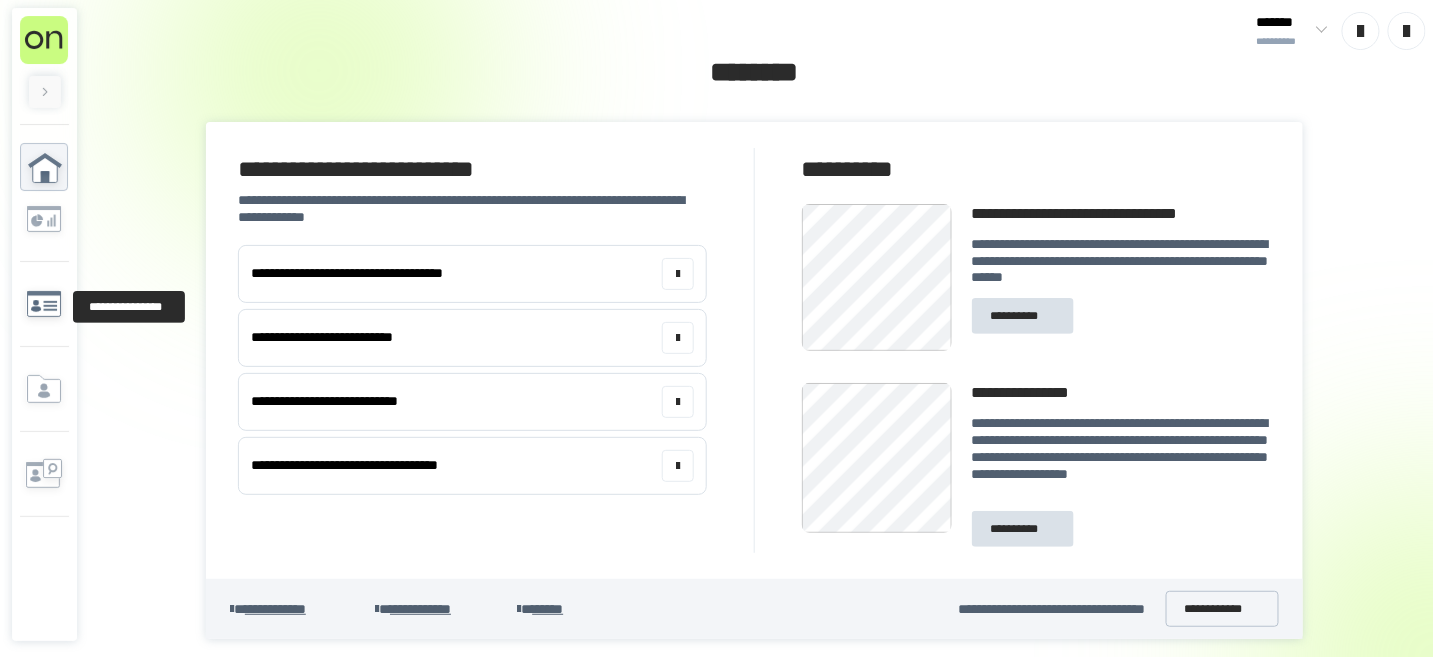 click 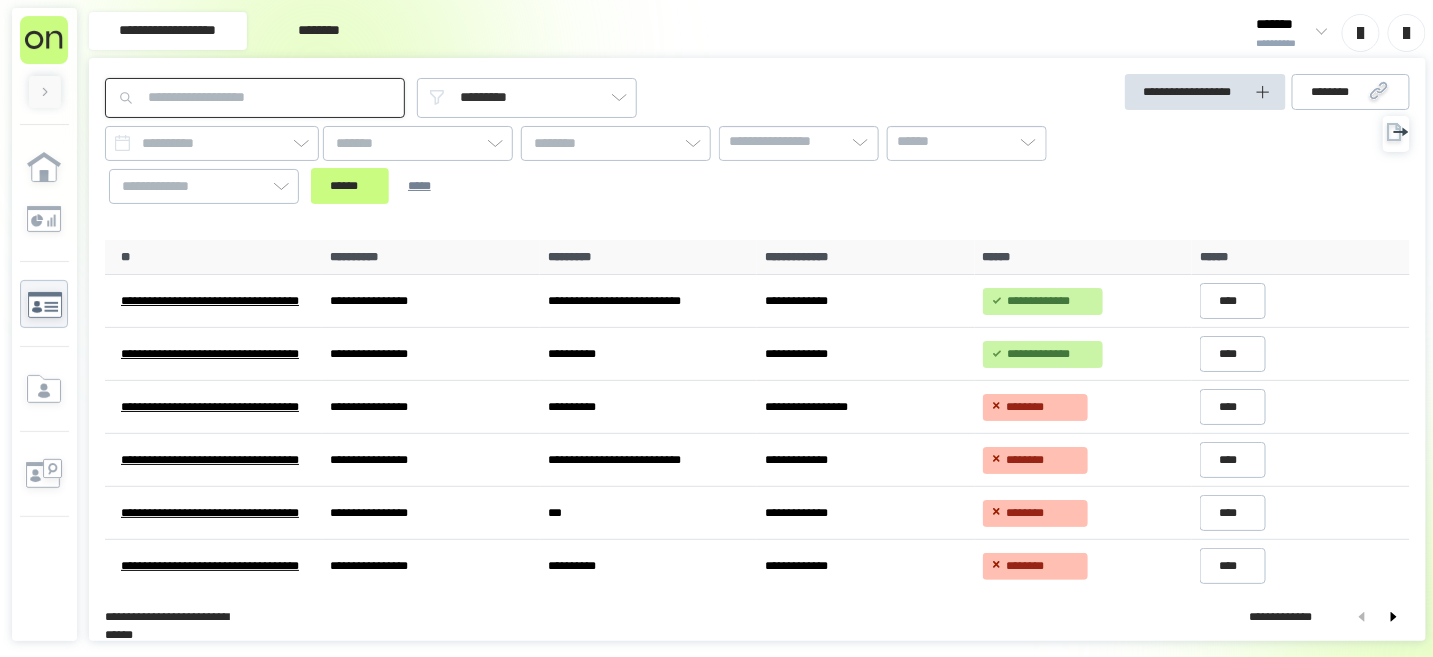 click at bounding box center (255, 98) 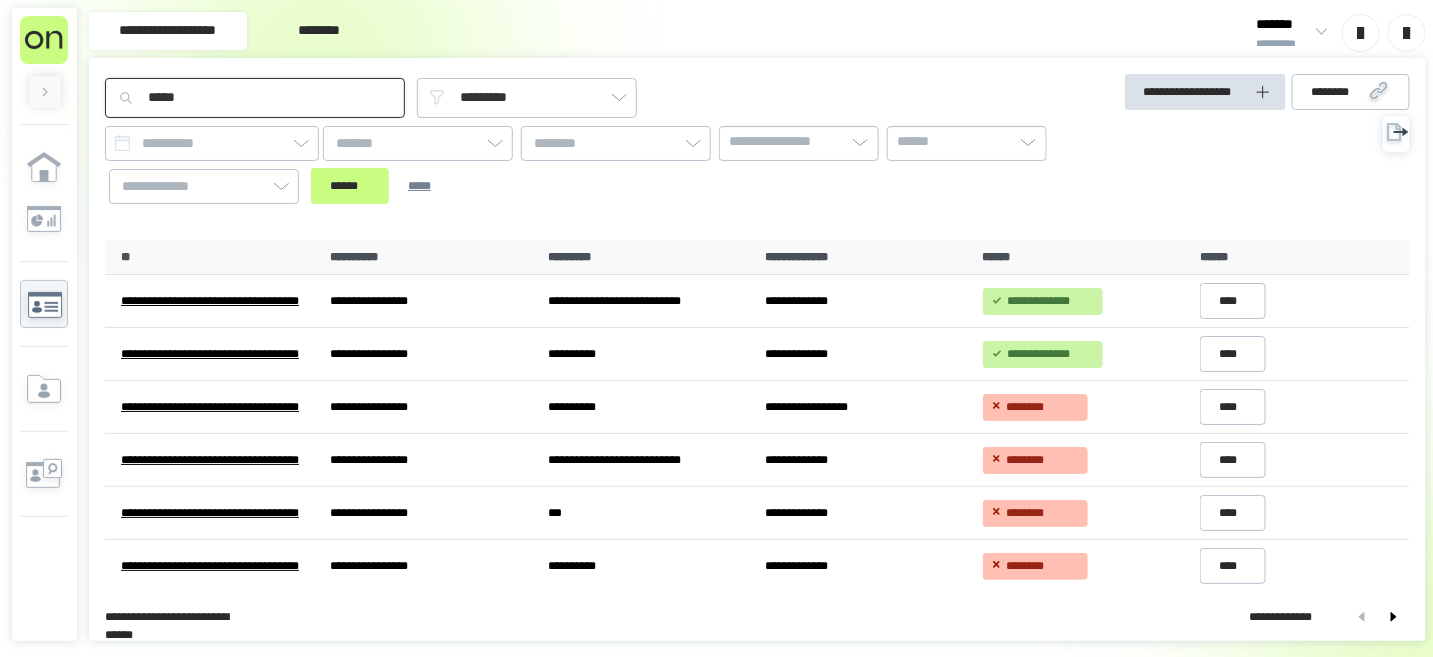 click on "******" at bounding box center [350, 186] 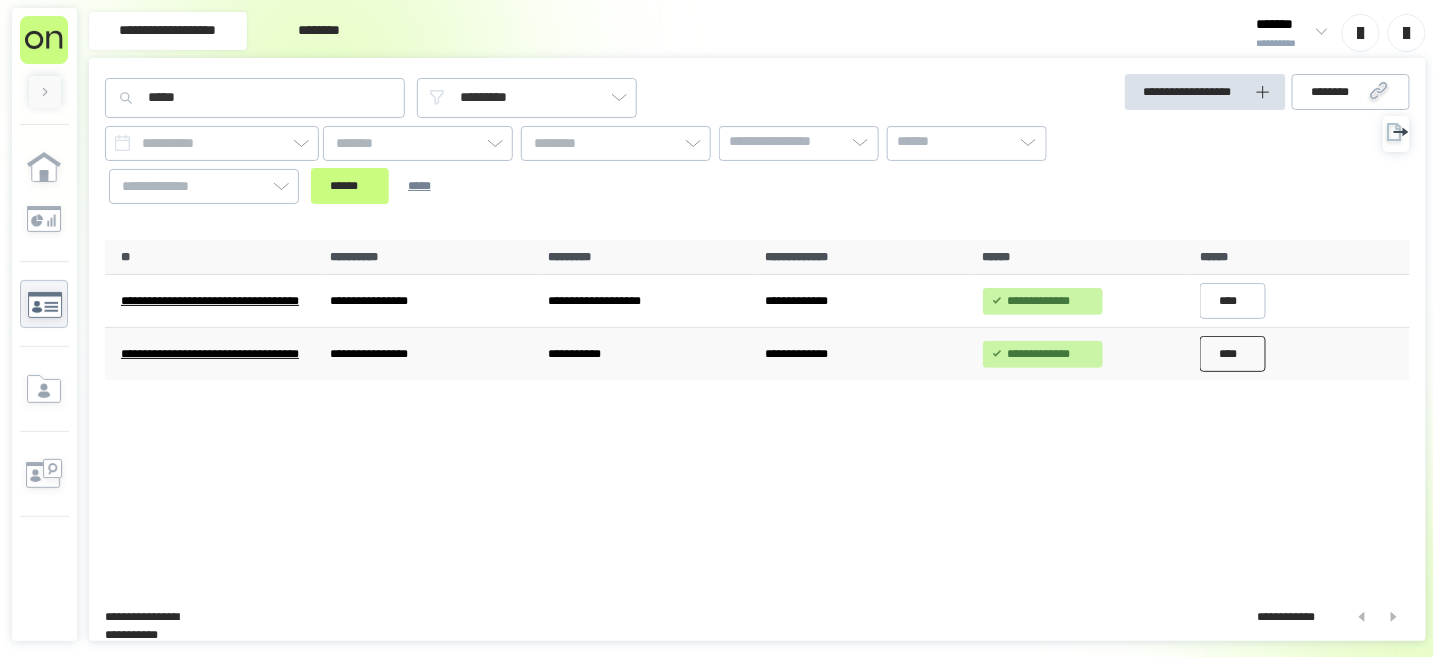 click on "****" at bounding box center (1233, 354) 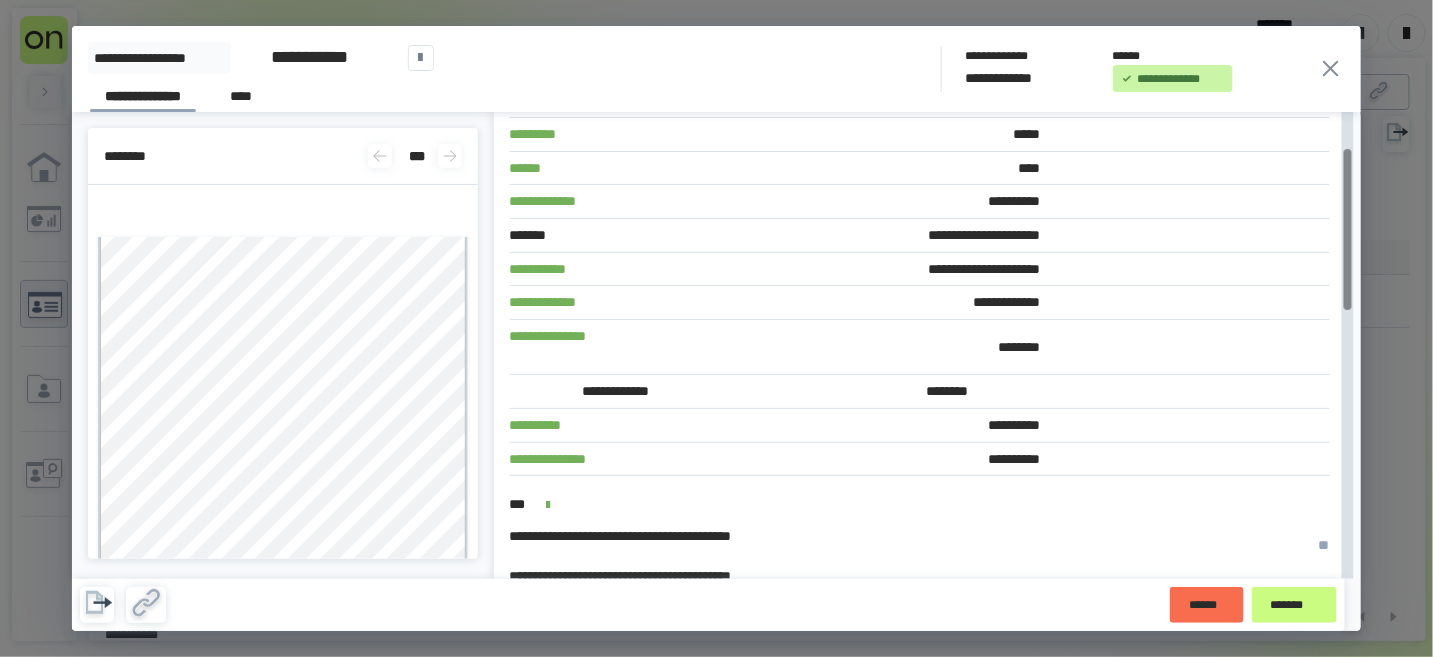 scroll, scrollTop: 0, scrollLeft: 0, axis: both 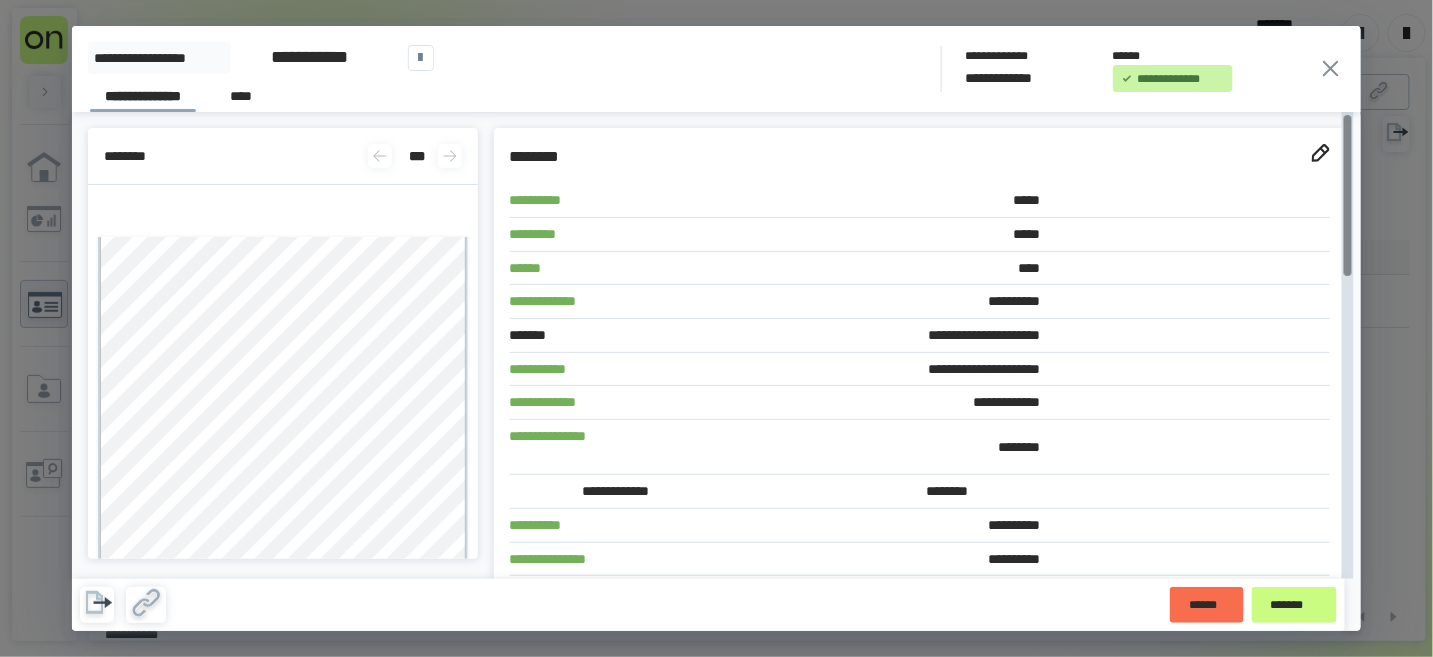 click on "**********" at bounding box center (1136, 1811) 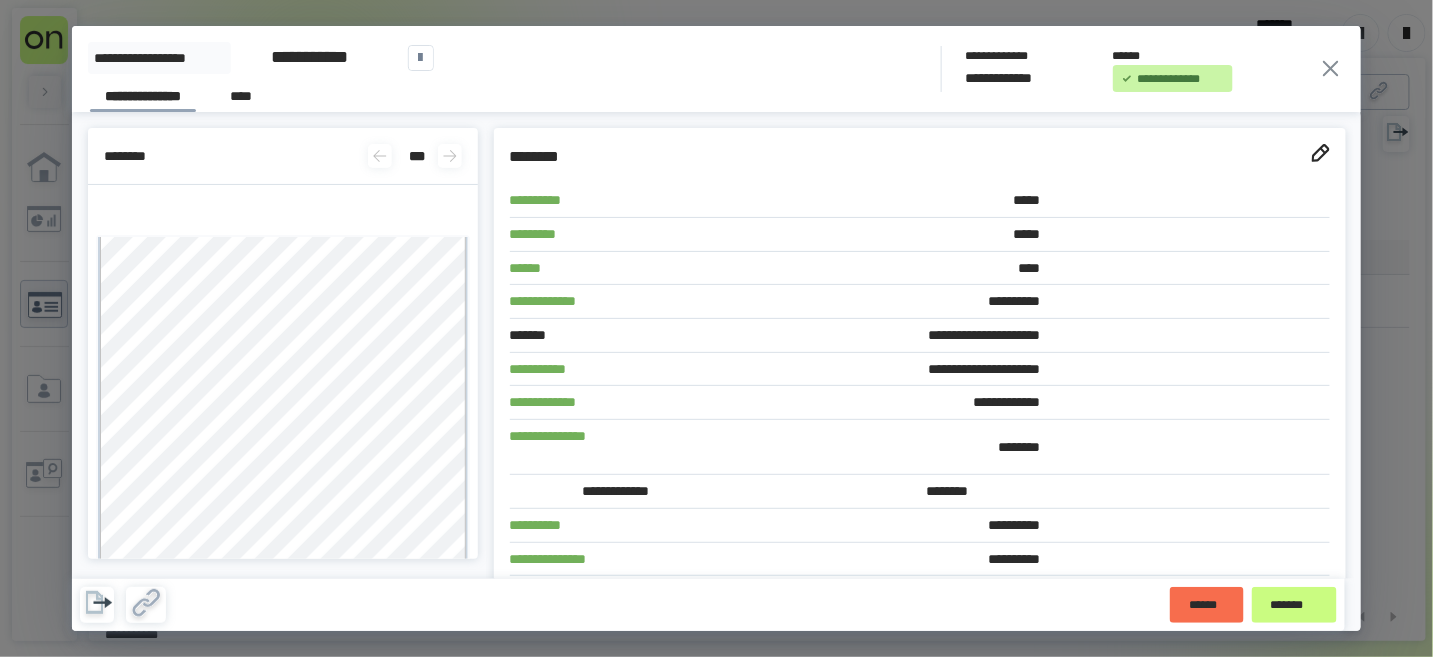 click 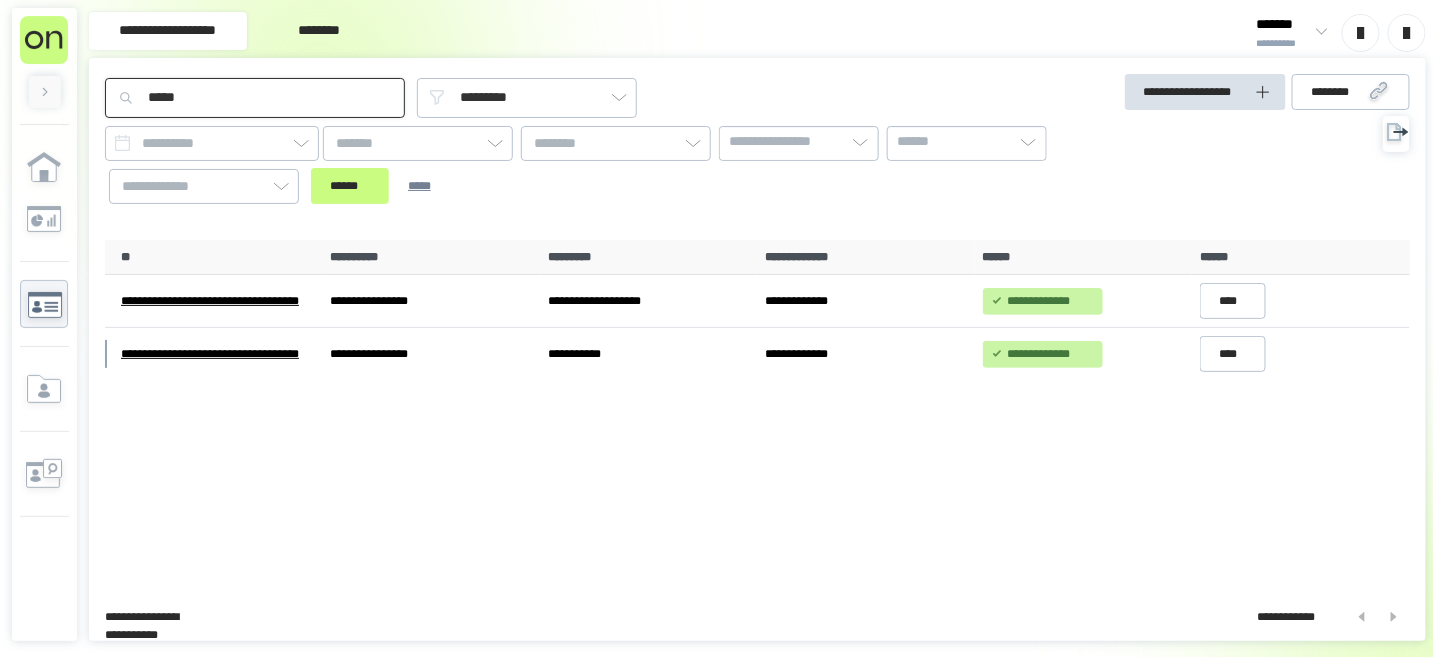 drag, startPoint x: 170, startPoint y: 102, endPoint x: 142, endPoint y: 99, distance: 28.160255 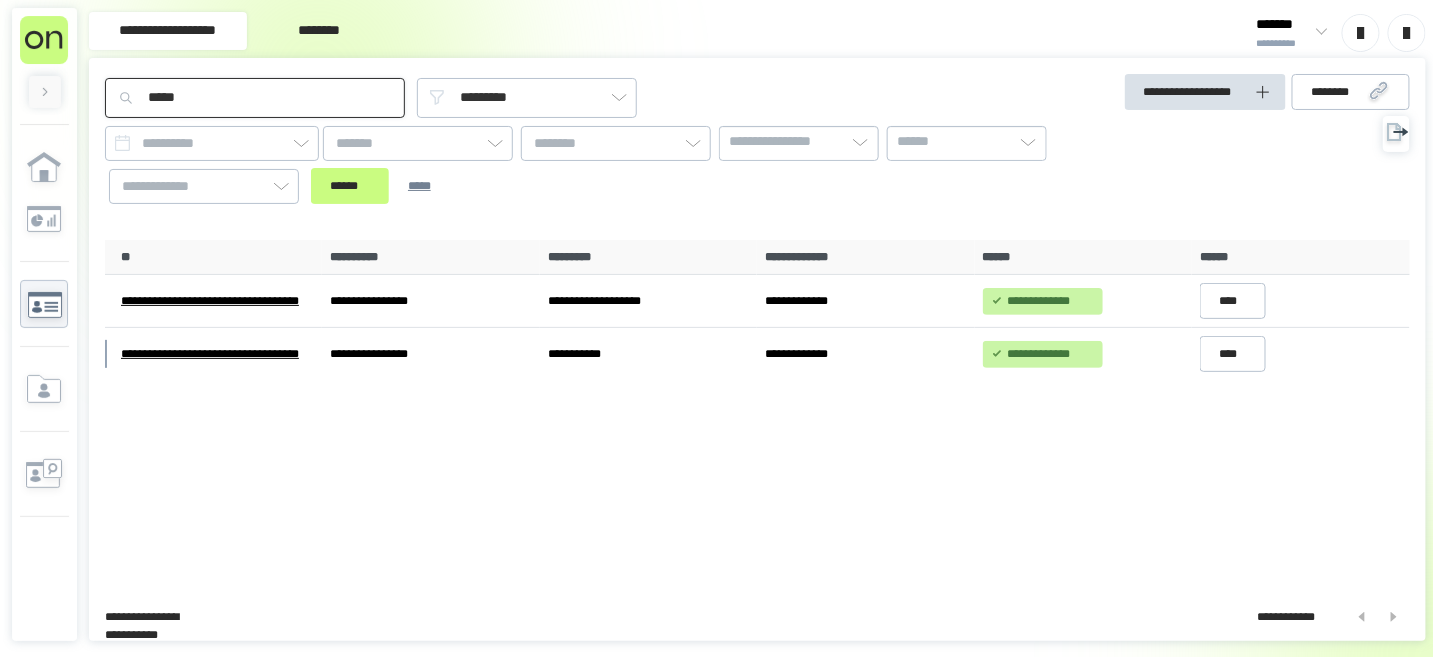 click on "*****" at bounding box center [255, 98] 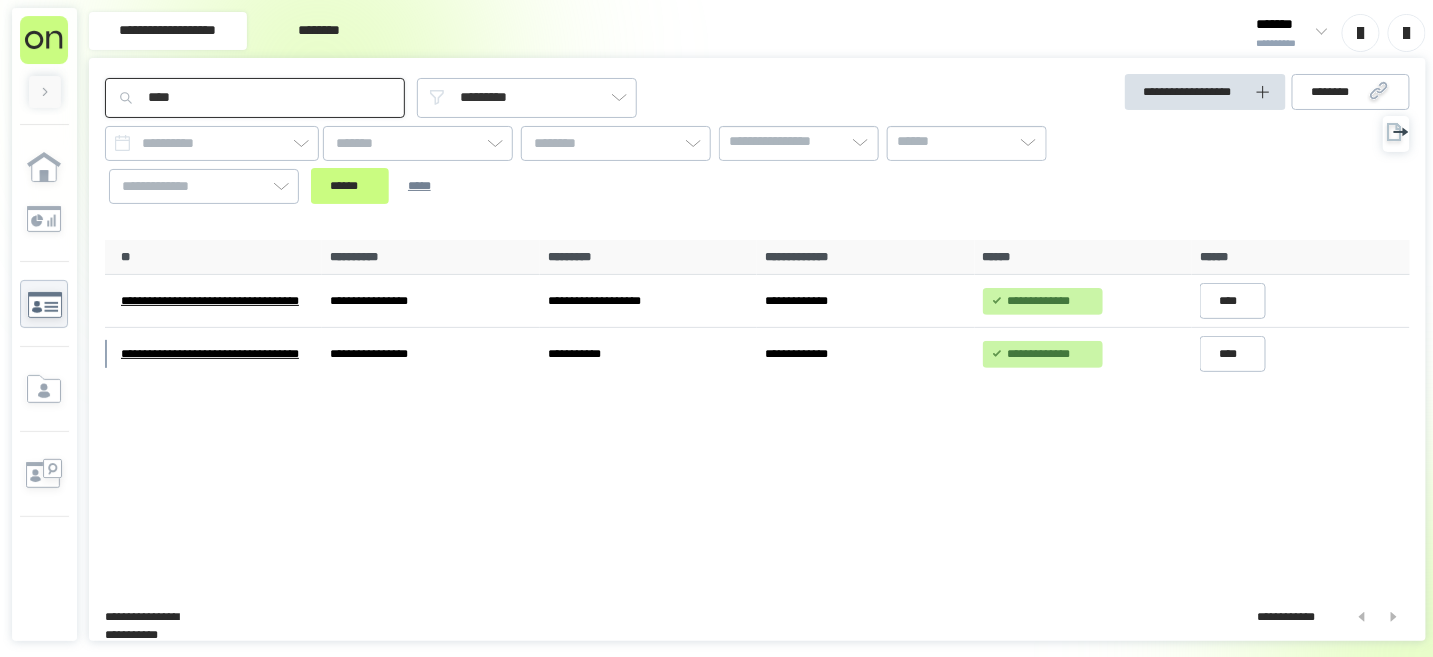 click on "******" at bounding box center (350, 186) 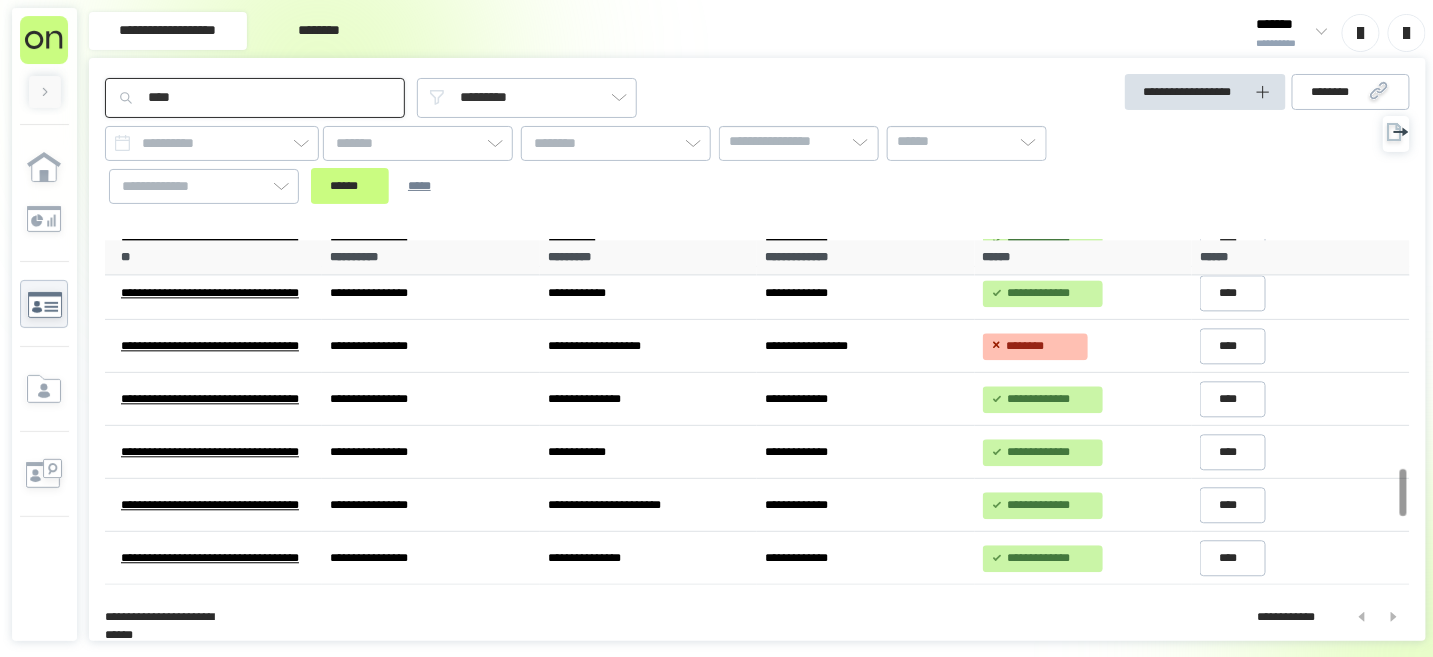scroll, scrollTop: 1370, scrollLeft: 0, axis: vertical 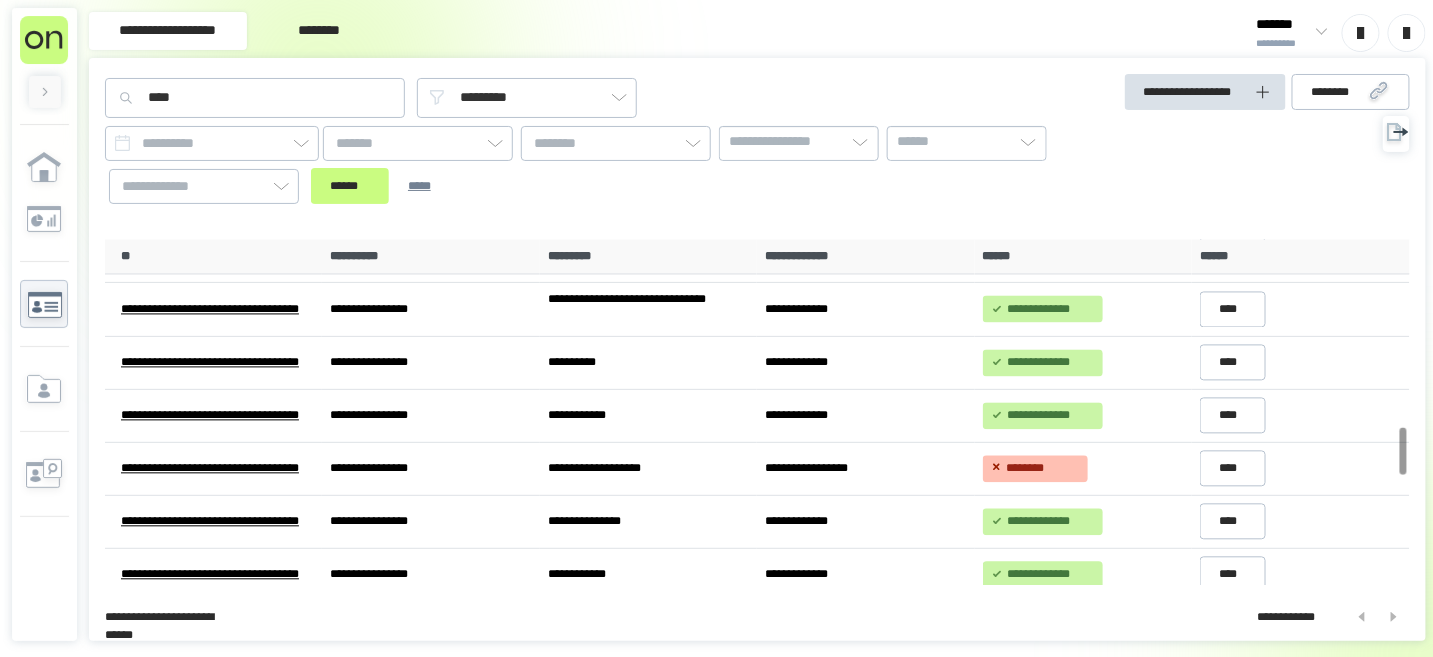 click at bounding box center (1318, 33) 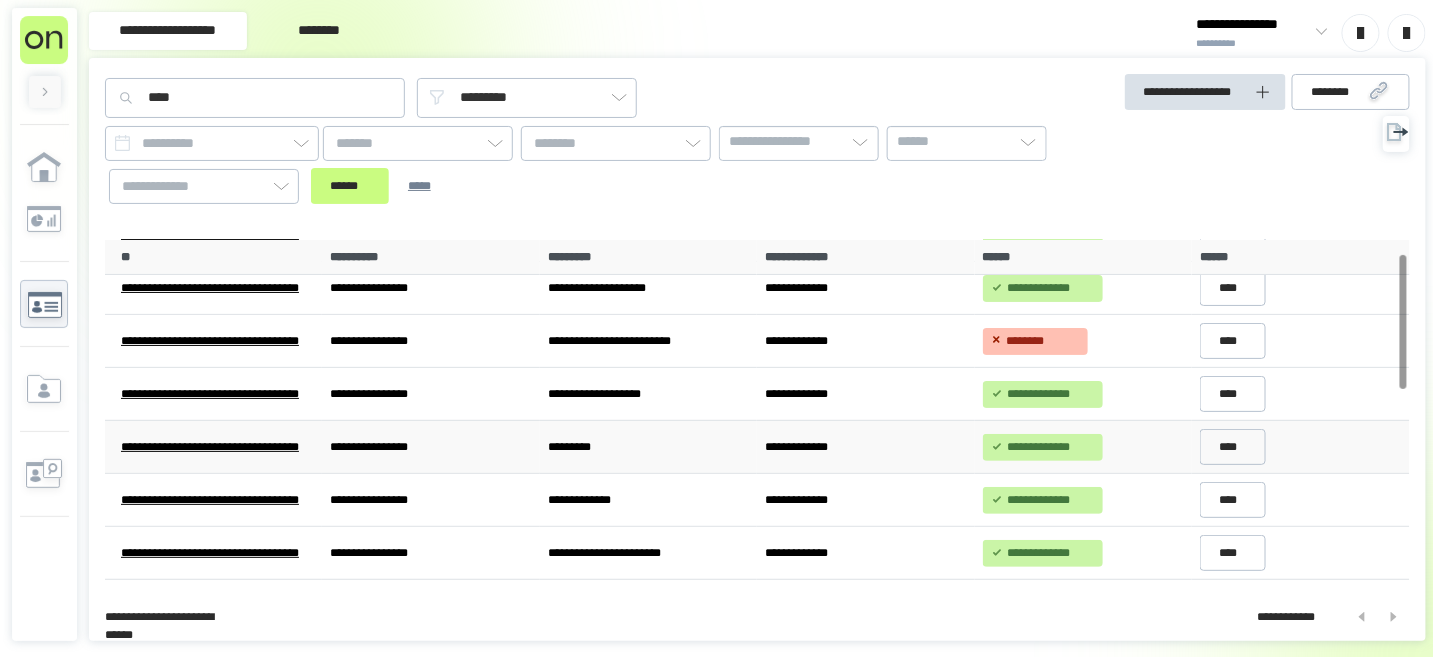 scroll, scrollTop: 0, scrollLeft: 0, axis: both 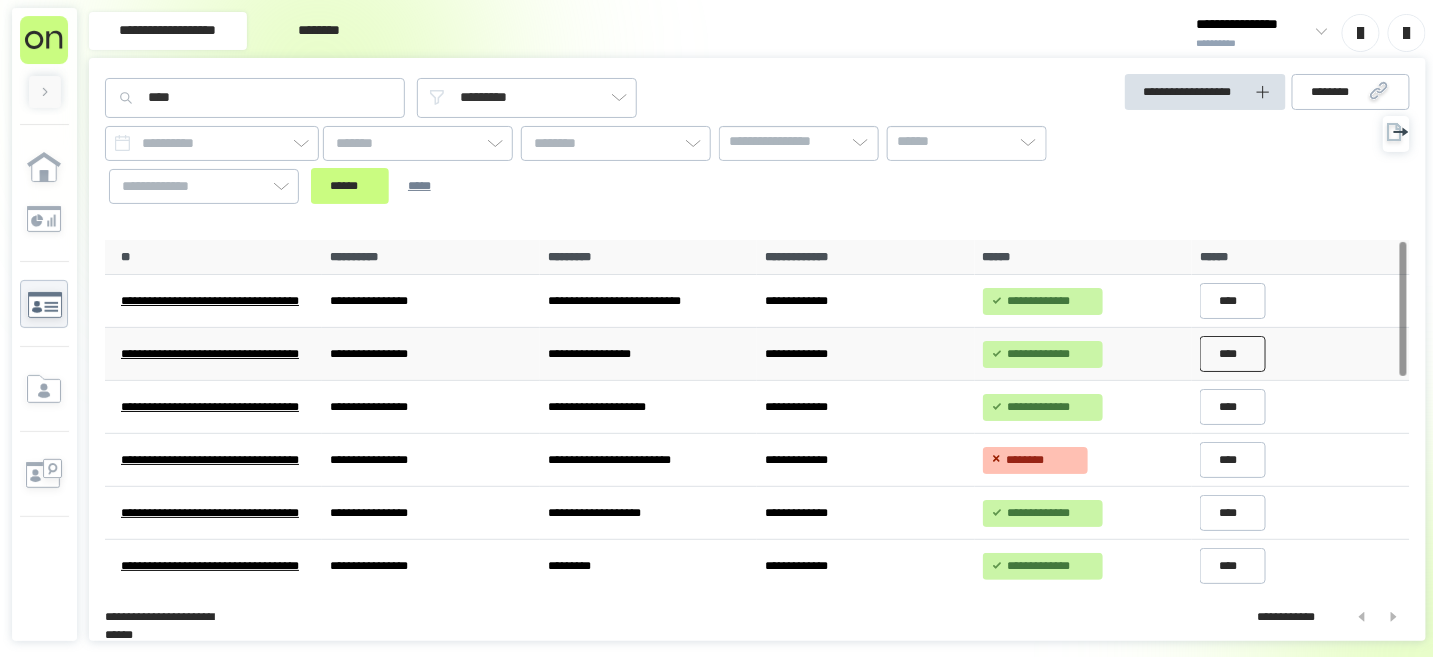 click on "****" at bounding box center [1233, 354] 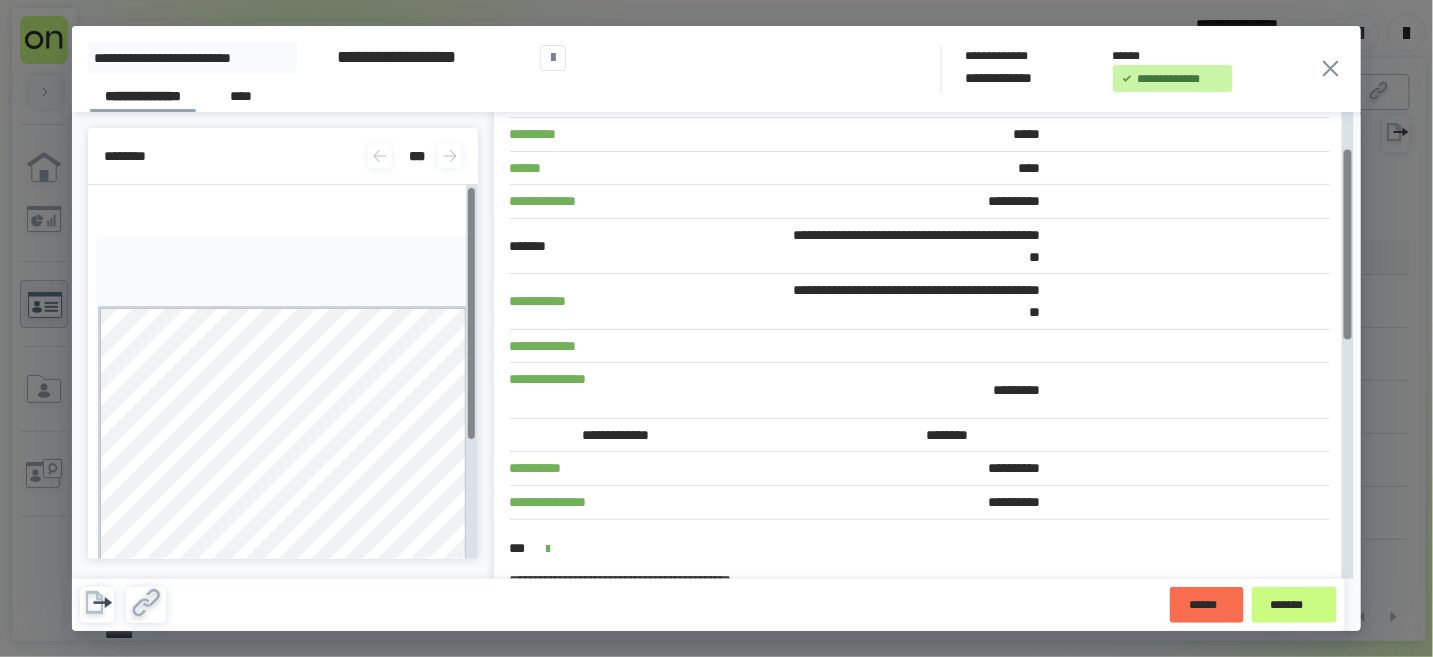 scroll, scrollTop: 0, scrollLeft: 0, axis: both 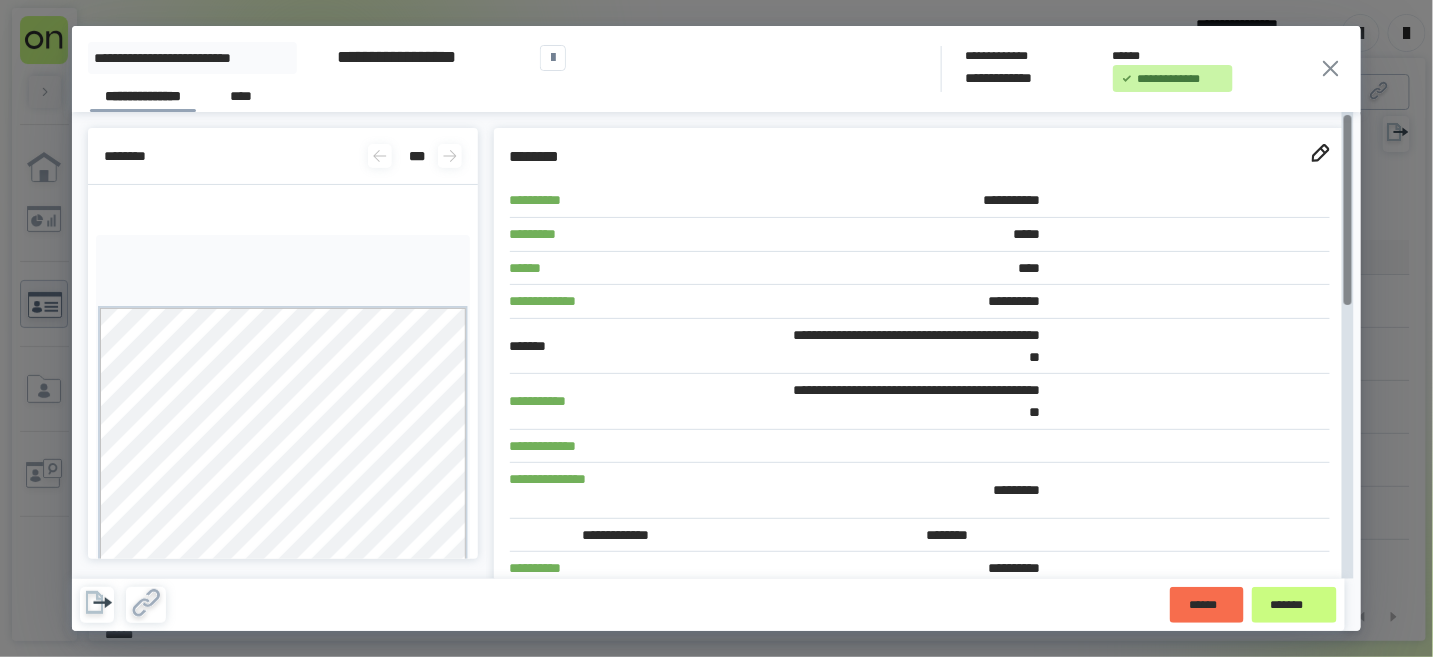 click 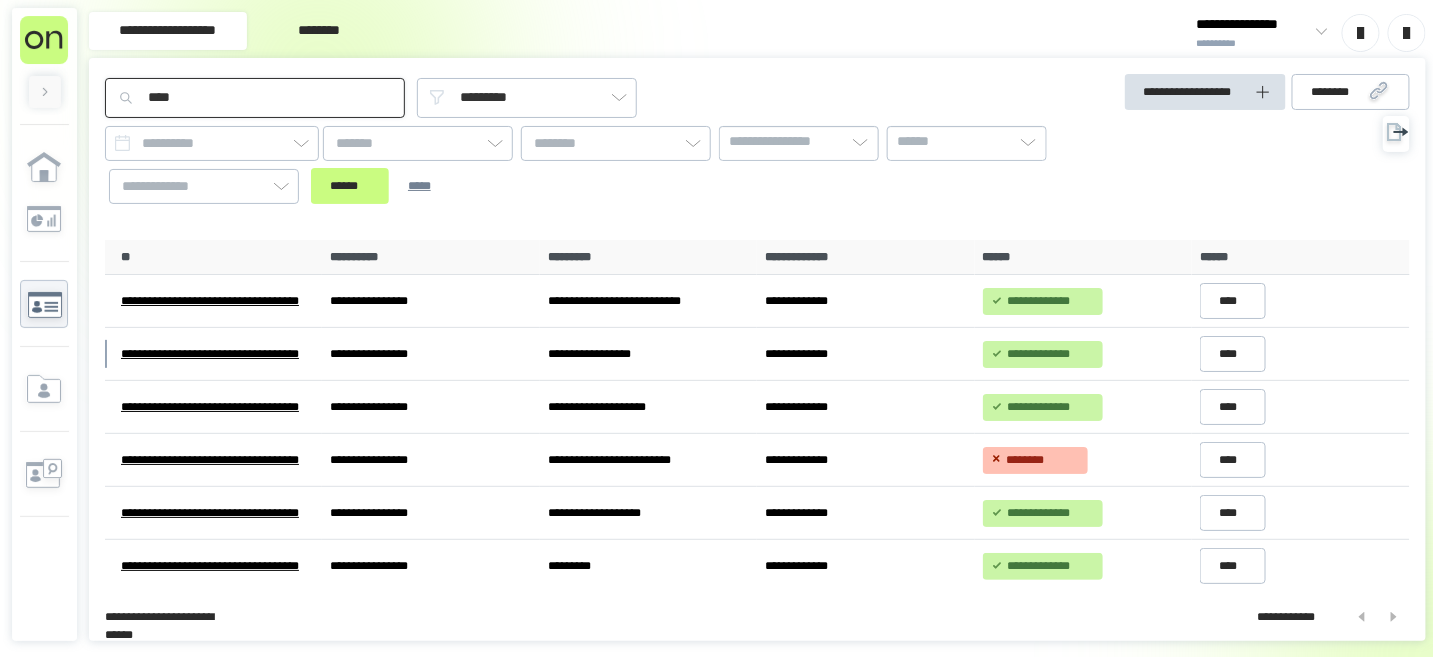 drag, startPoint x: 196, startPoint y: 99, endPoint x: 130, endPoint y: 96, distance: 66.068146 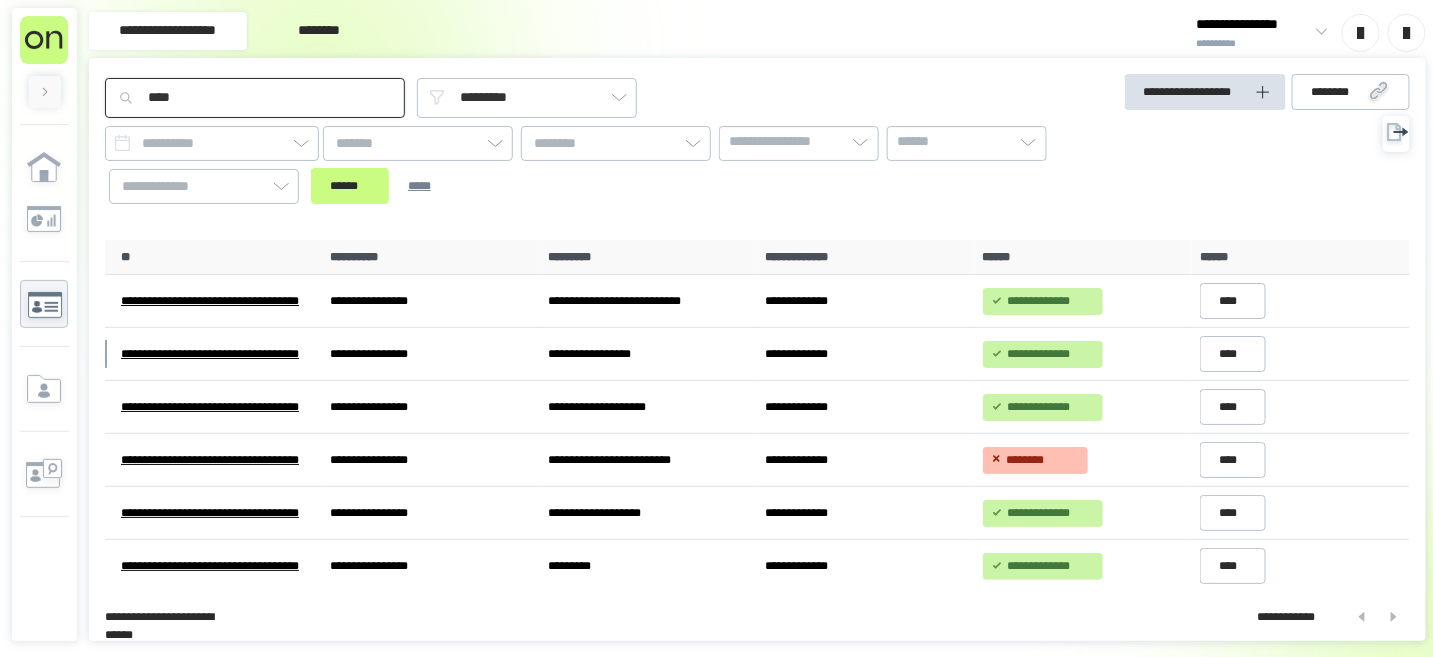click on "****" at bounding box center [255, 98] 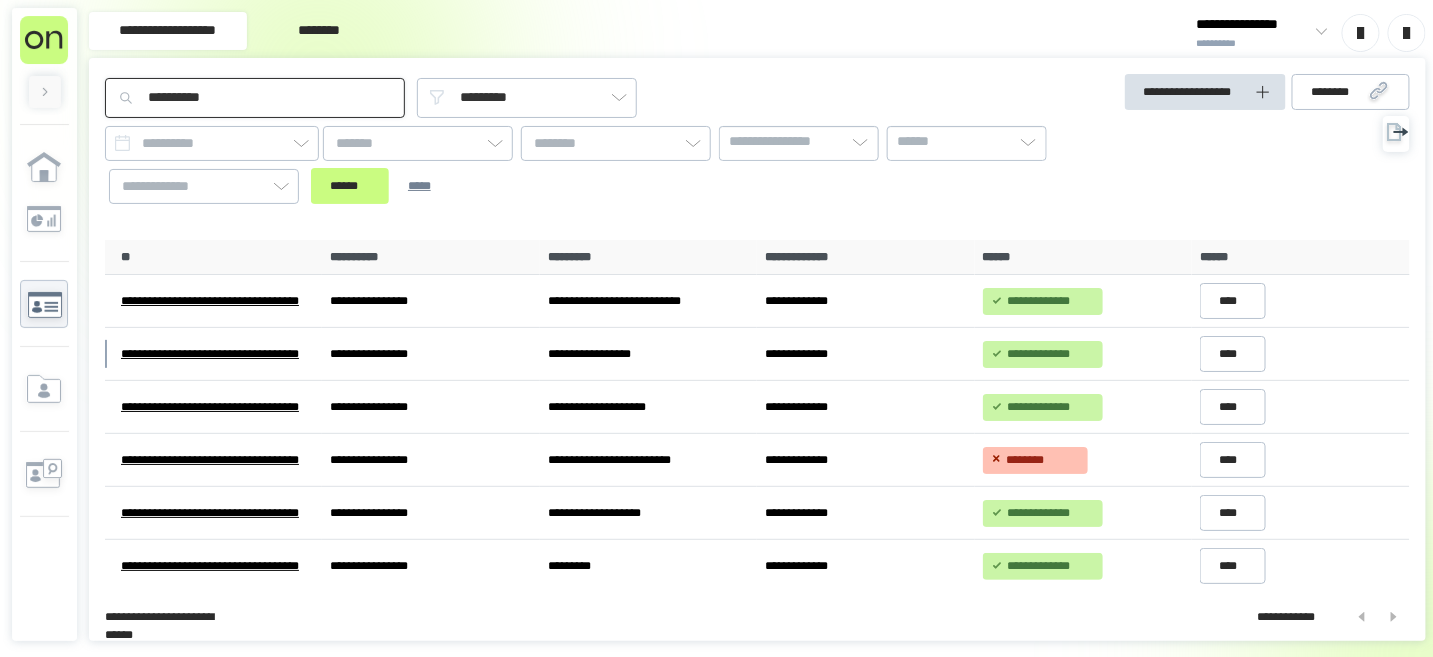 click on "******" at bounding box center (350, 186) 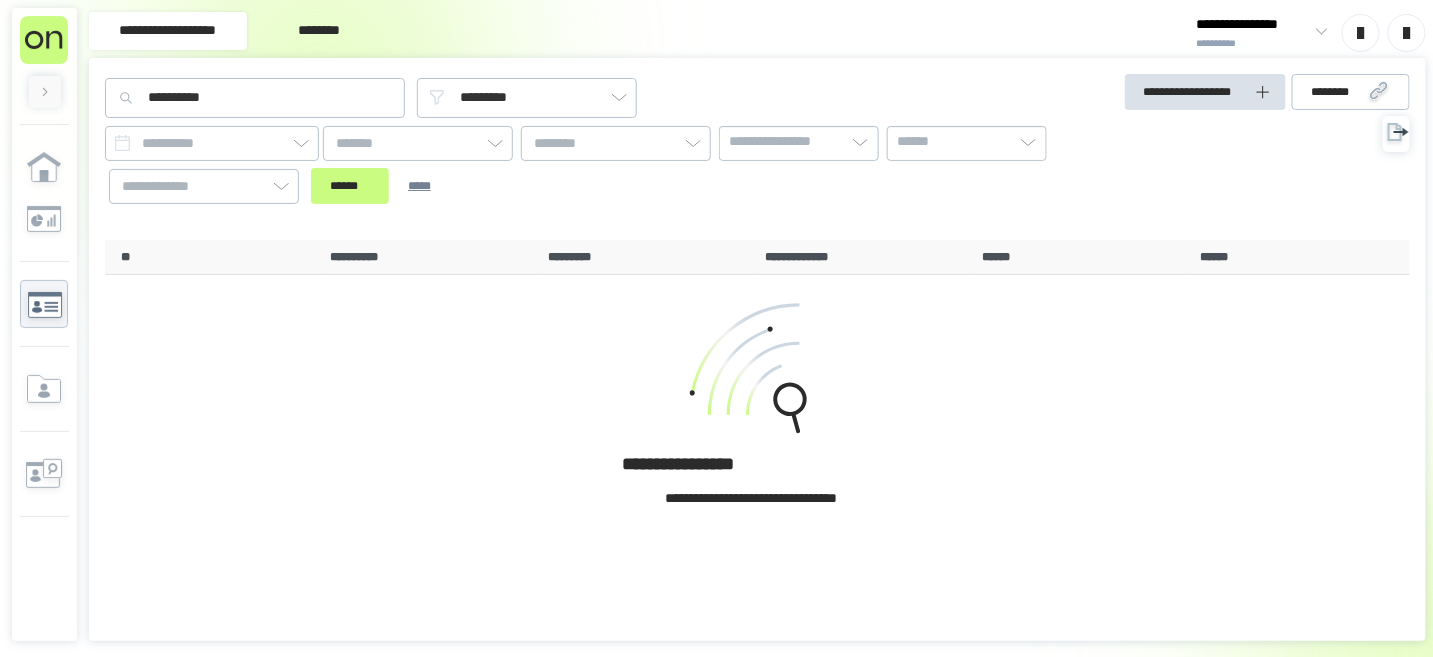 click at bounding box center [1318, 33] 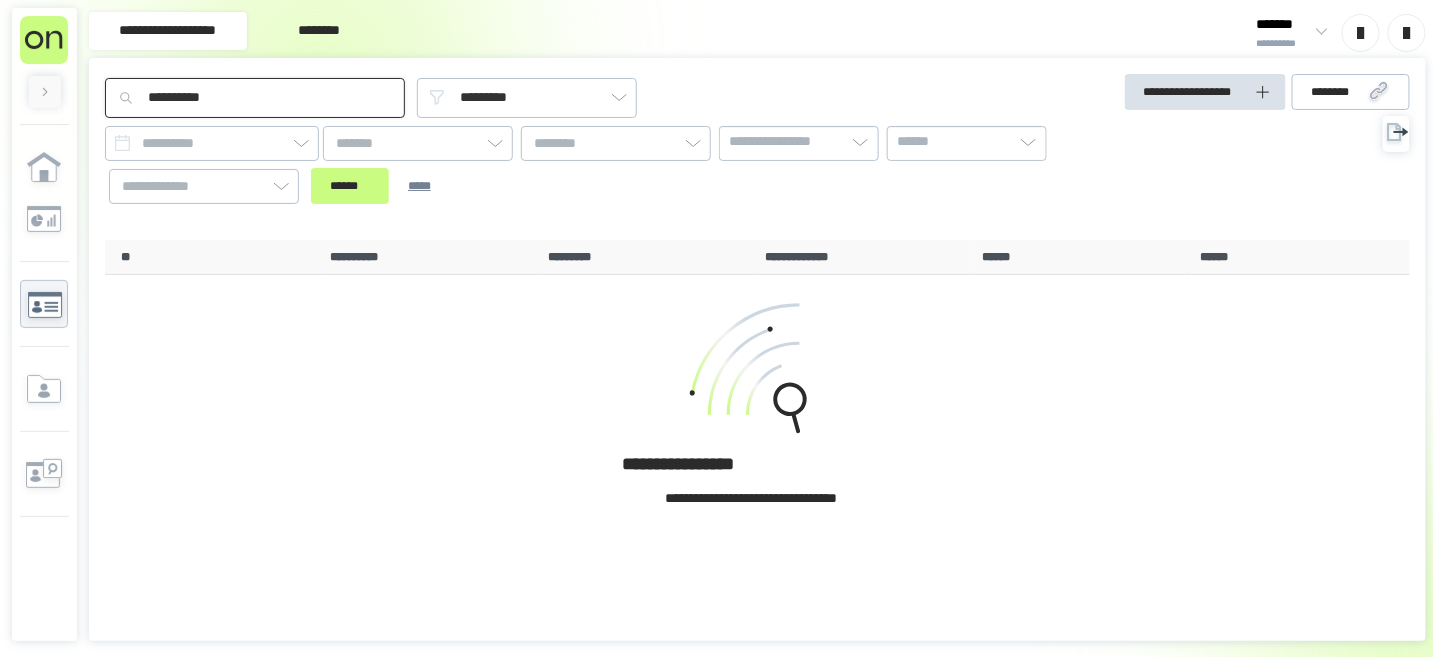 click on "**********" at bounding box center (255, 98) 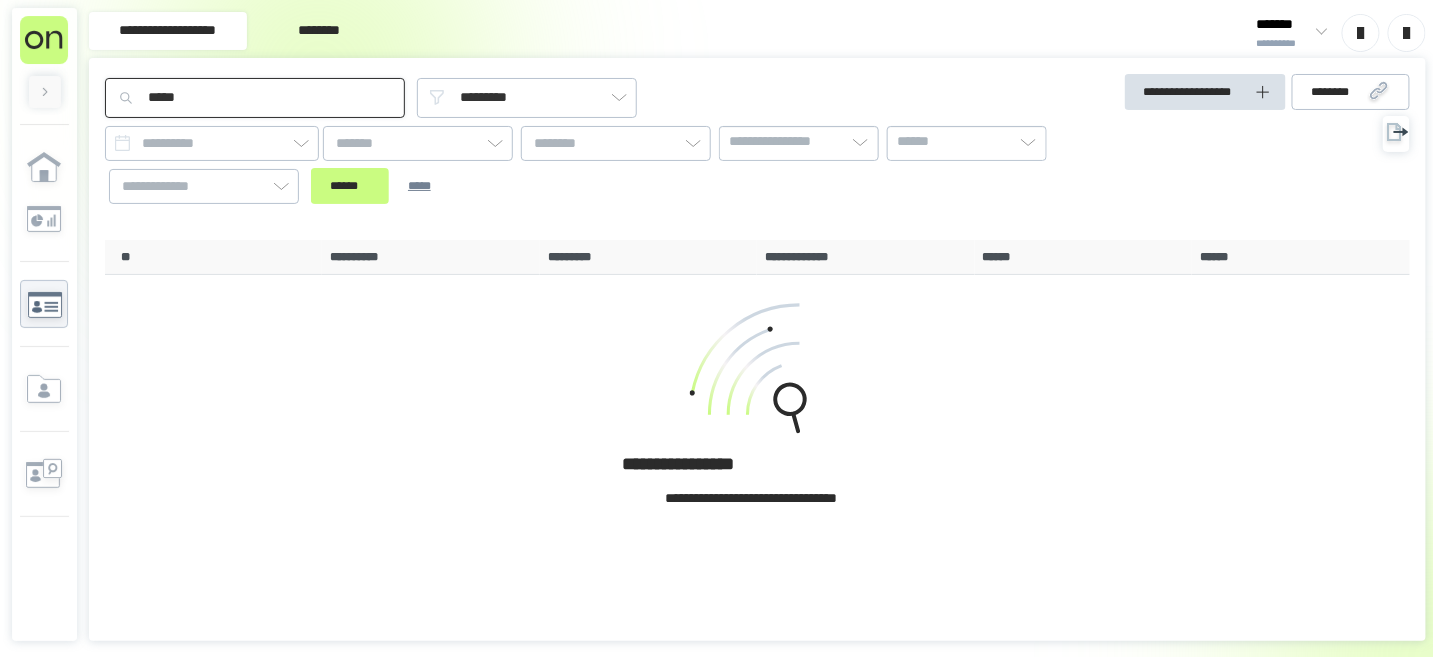 type on "****" 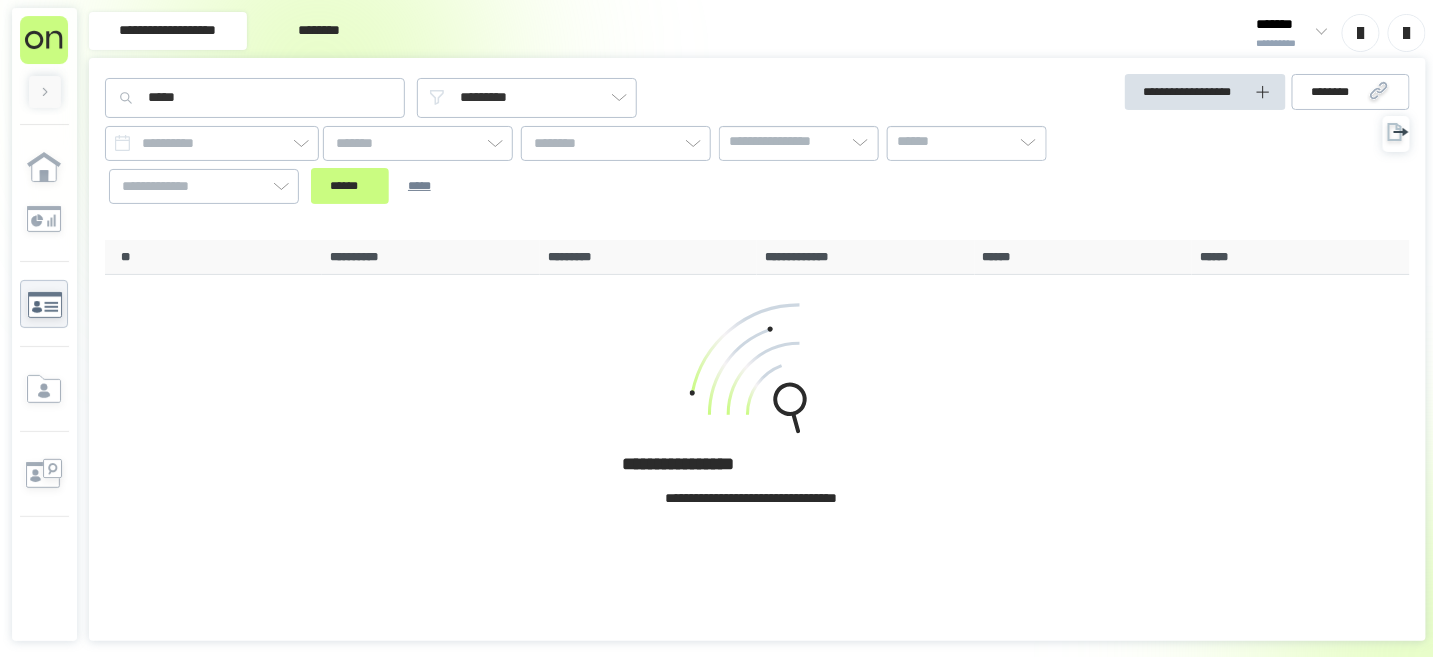click at bounding box center (1406, 33) 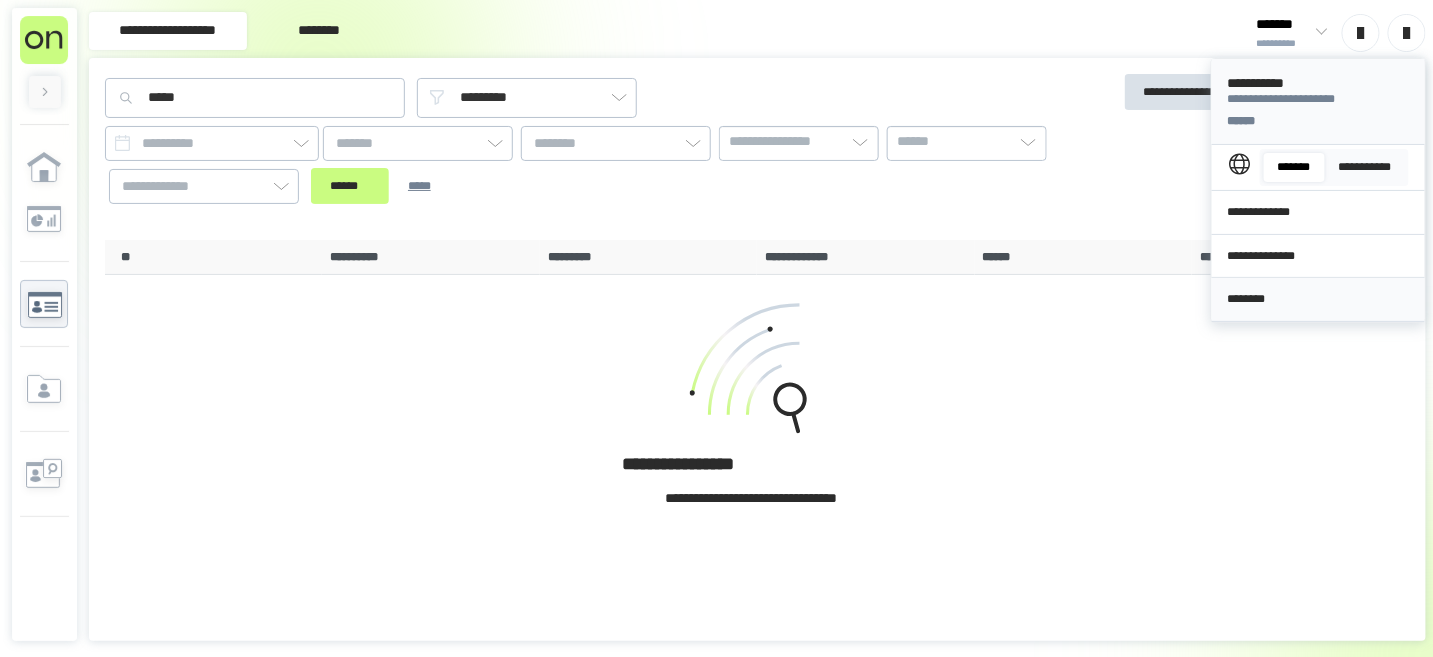 click on "********" at bounding box center [1319, 299] 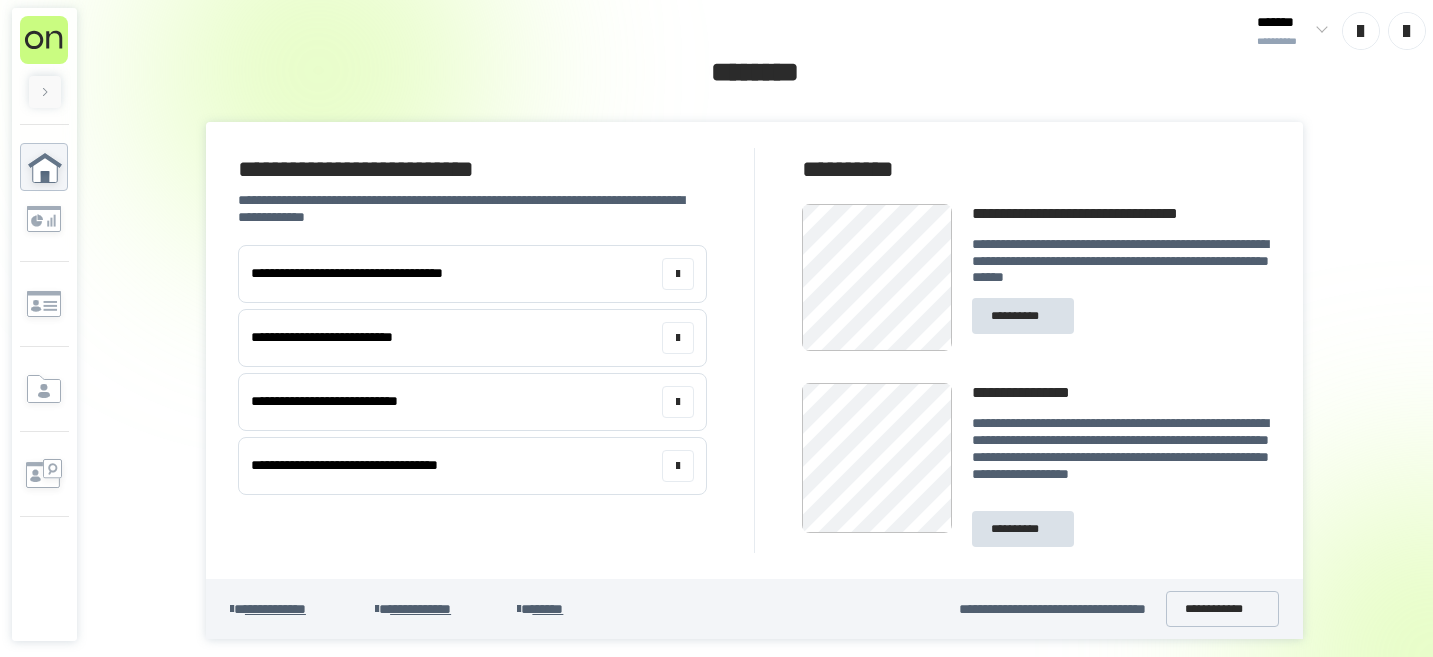 scroll, scrollTop: 0, scrollLeft: 0, axis: both 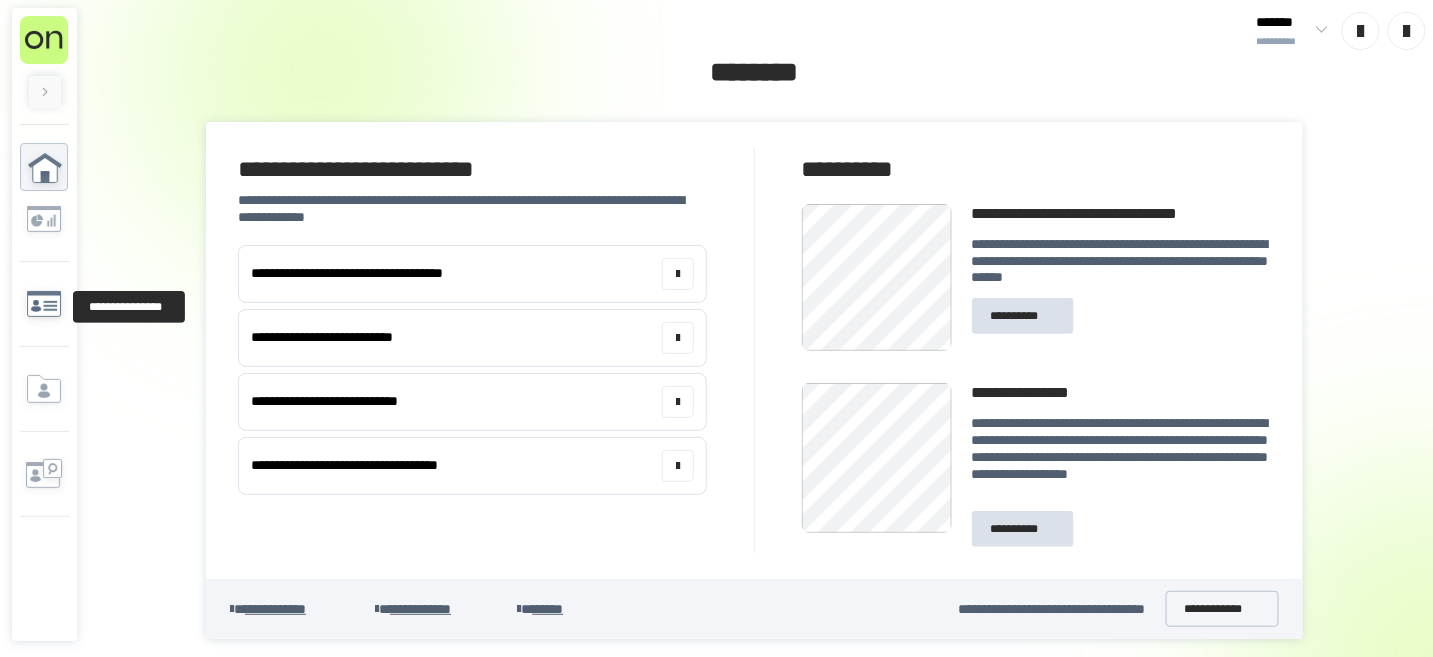 click 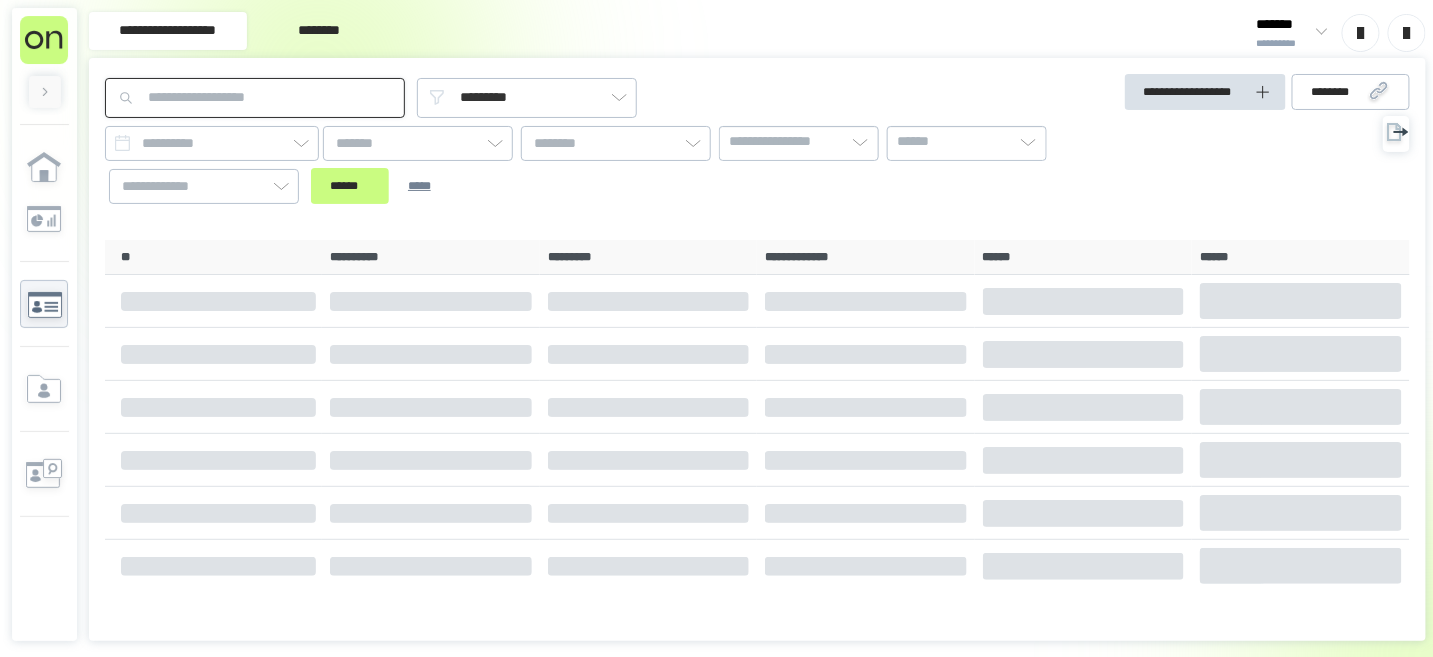 click at bounding box center (255, 98) 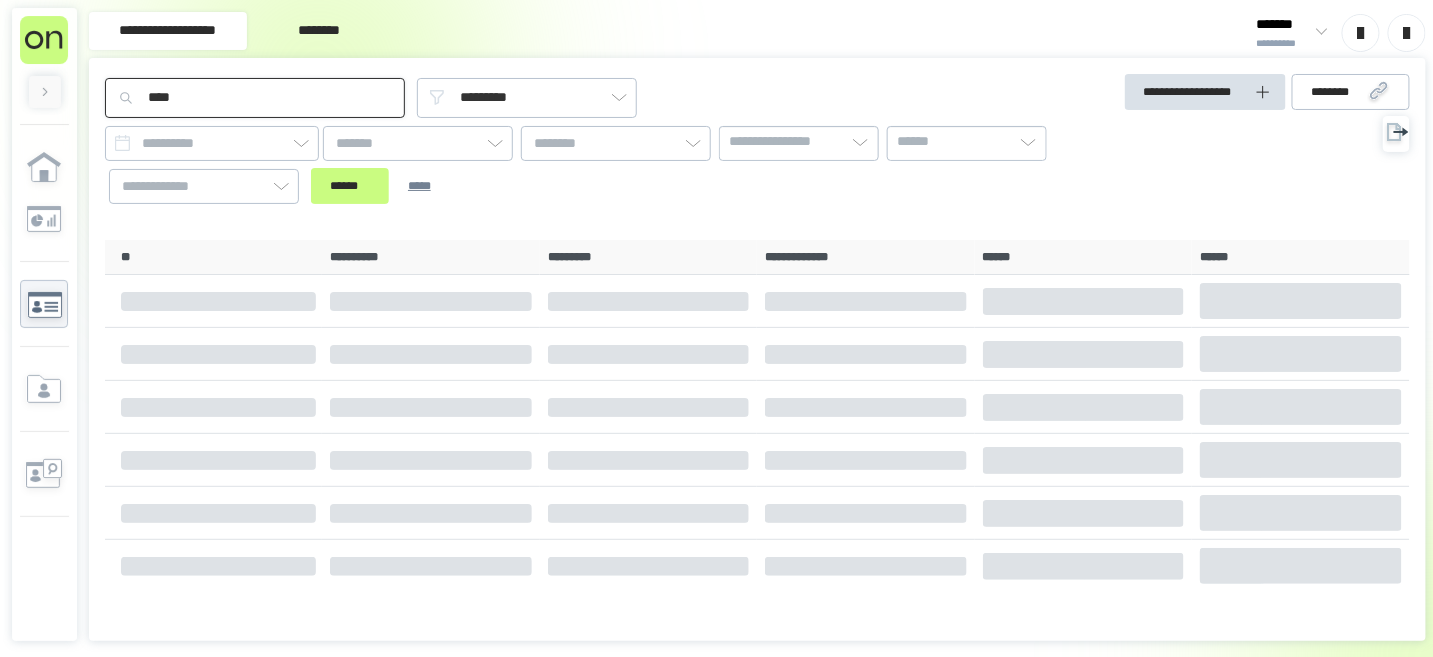 type on "****" 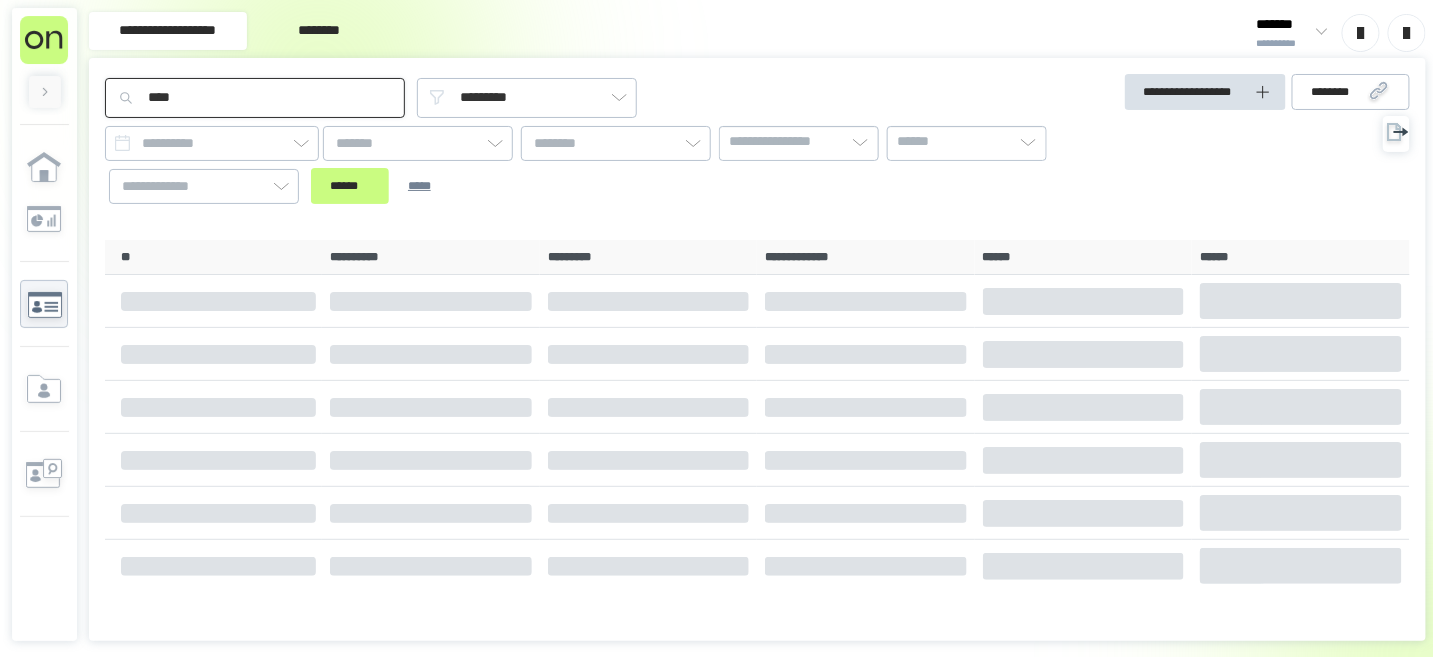 click on "******" at bounding box center (350, 186) 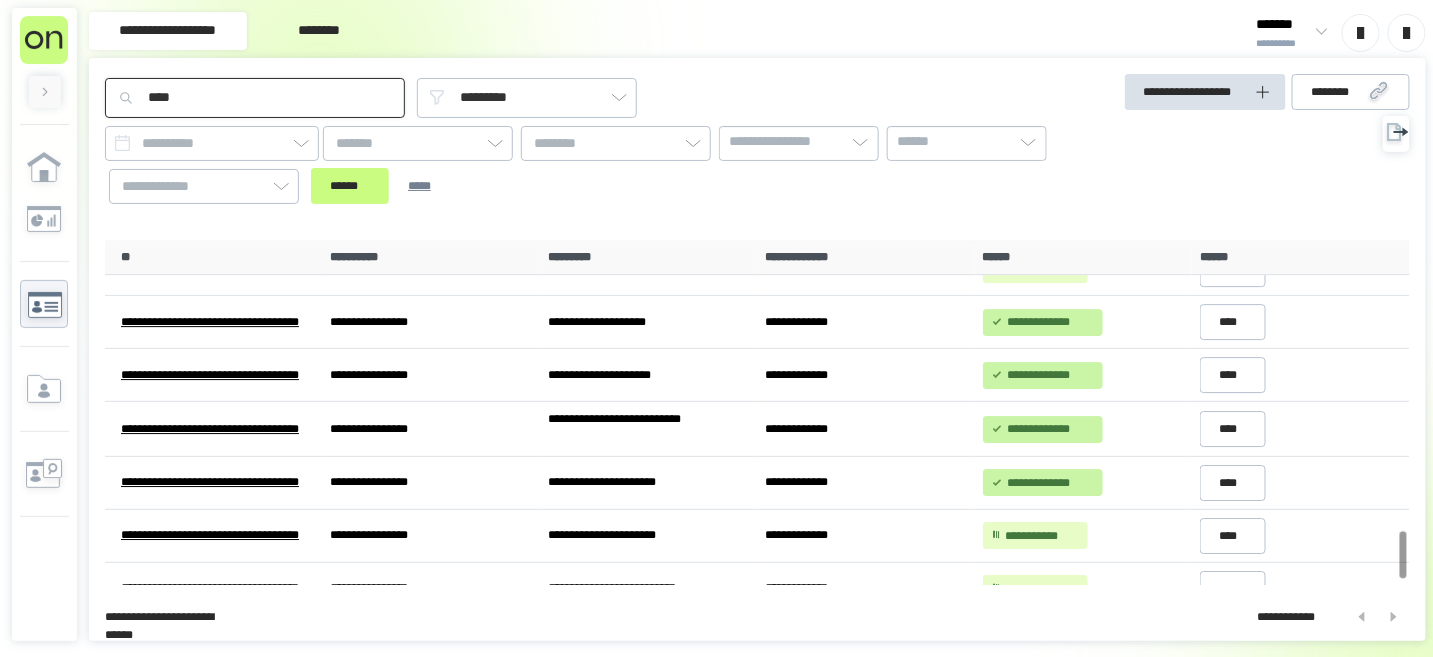 scroll, scrollTop: 2170, scrollLeft: 0, axis: vertical 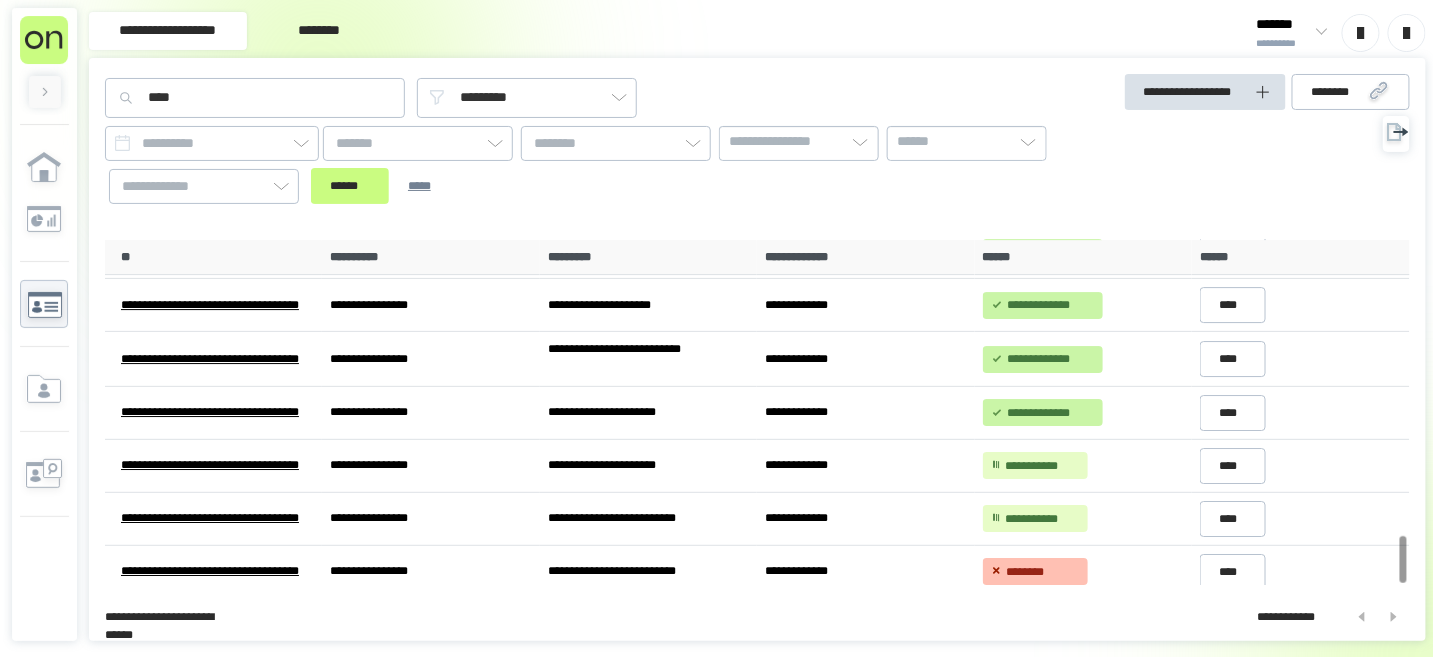 click at bounding box center [1360, 33] 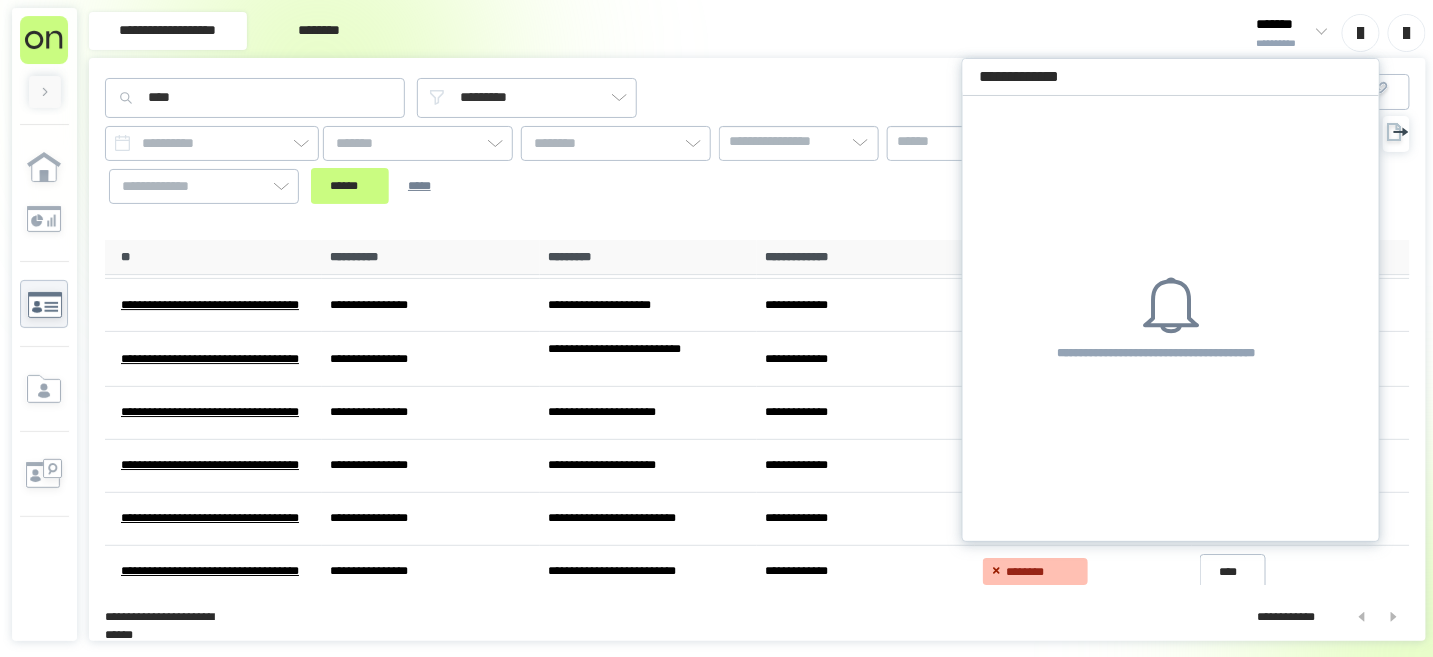 click at bounding box center [1318, 33] 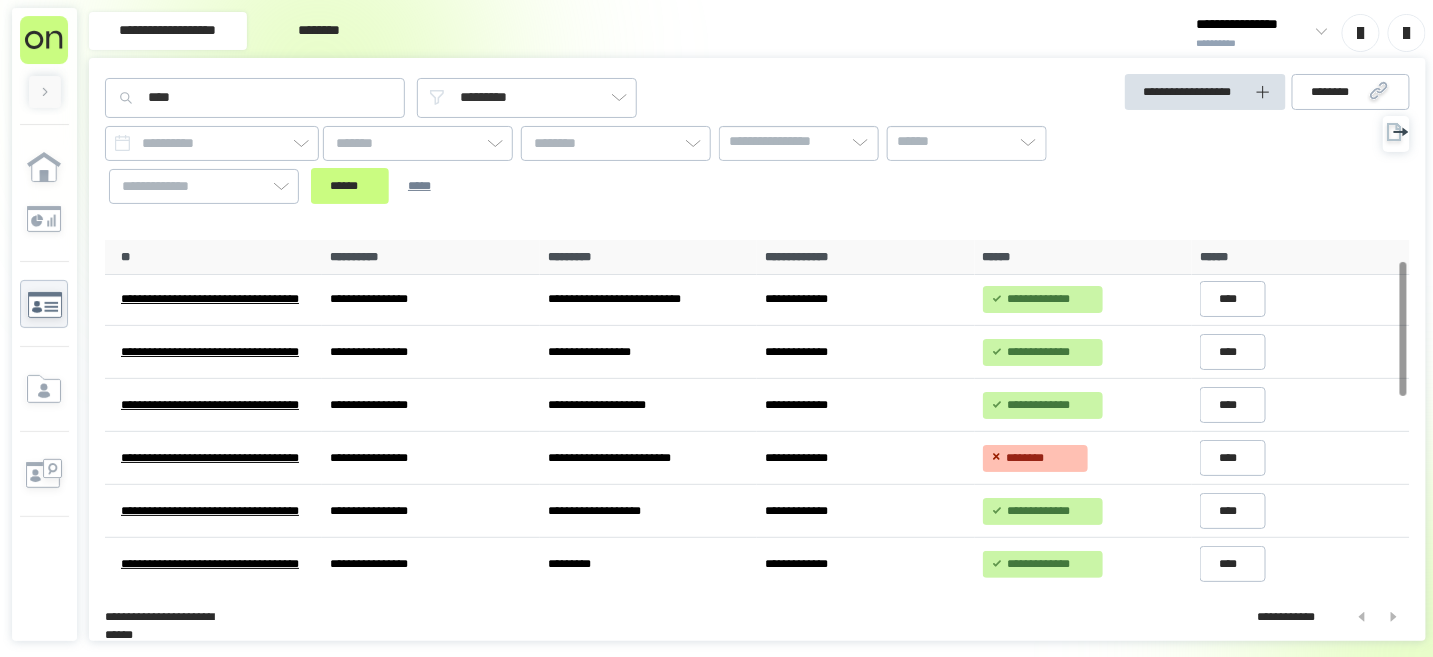 scroll, scrollTop: 0, scrollLeft: 0, axis: both 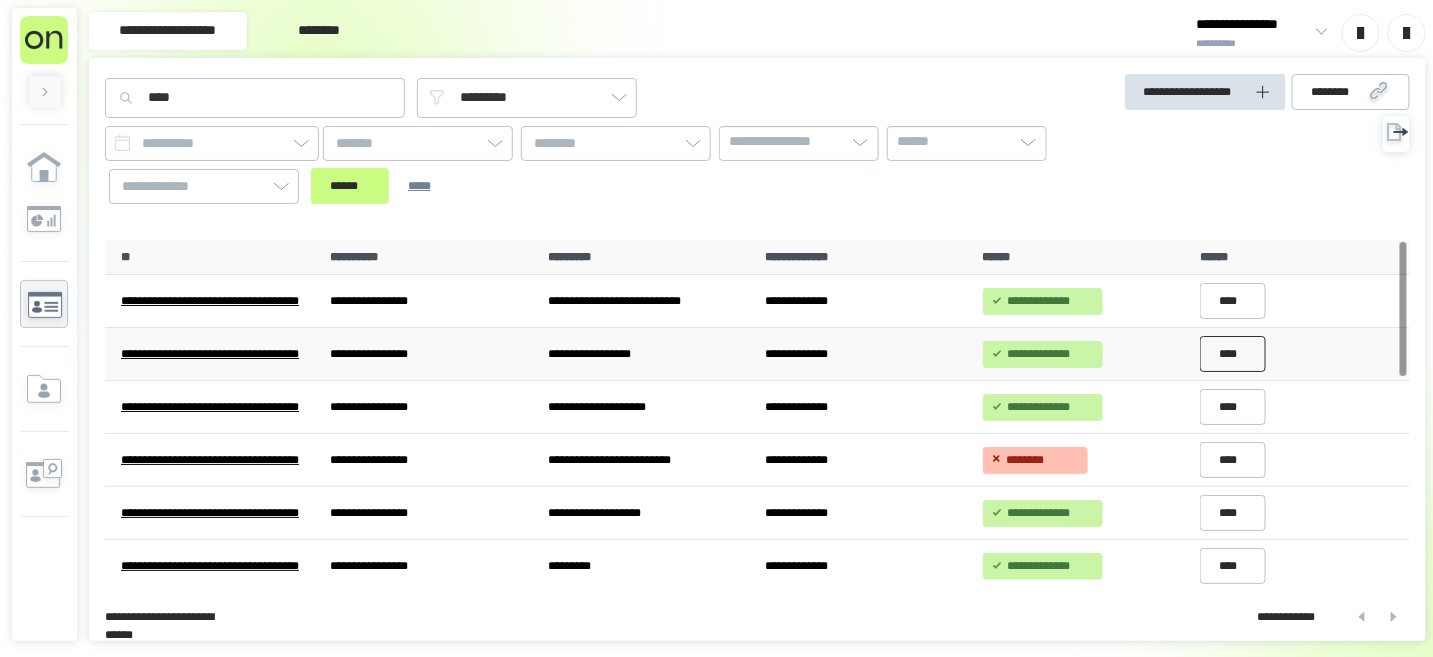 click on "****" at bounding box center [1233, 354] 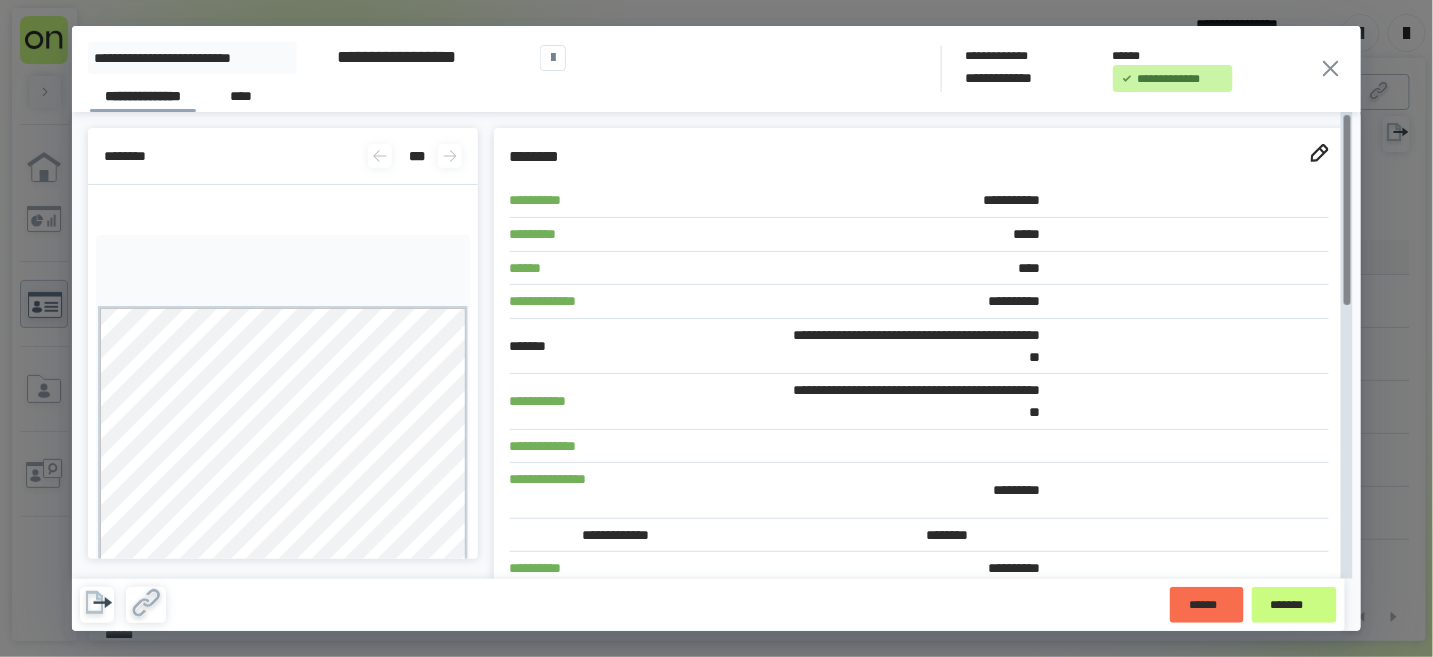 click on "**********" at bounding box center [717, 69] 